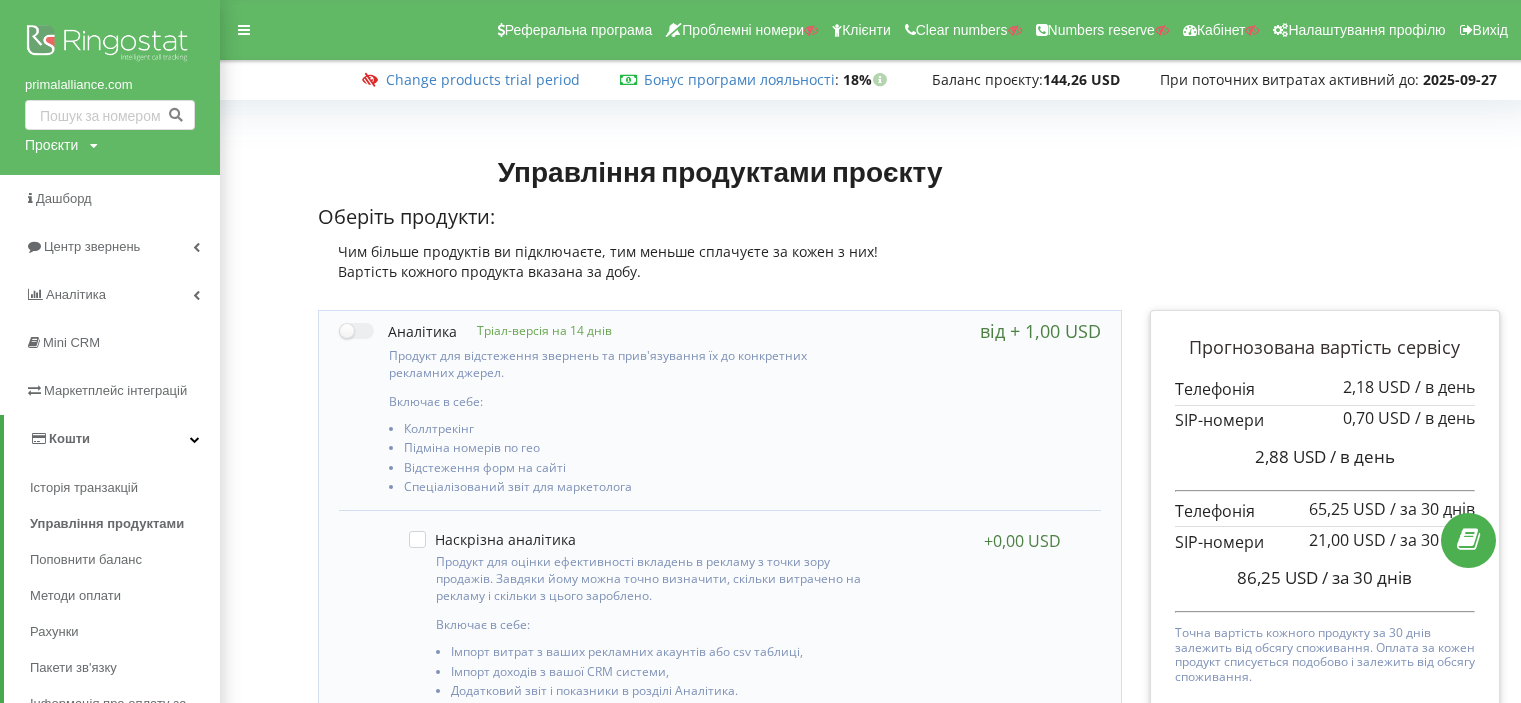 scroll, scrollTop: 0, scrollLeft: 0, axis: both 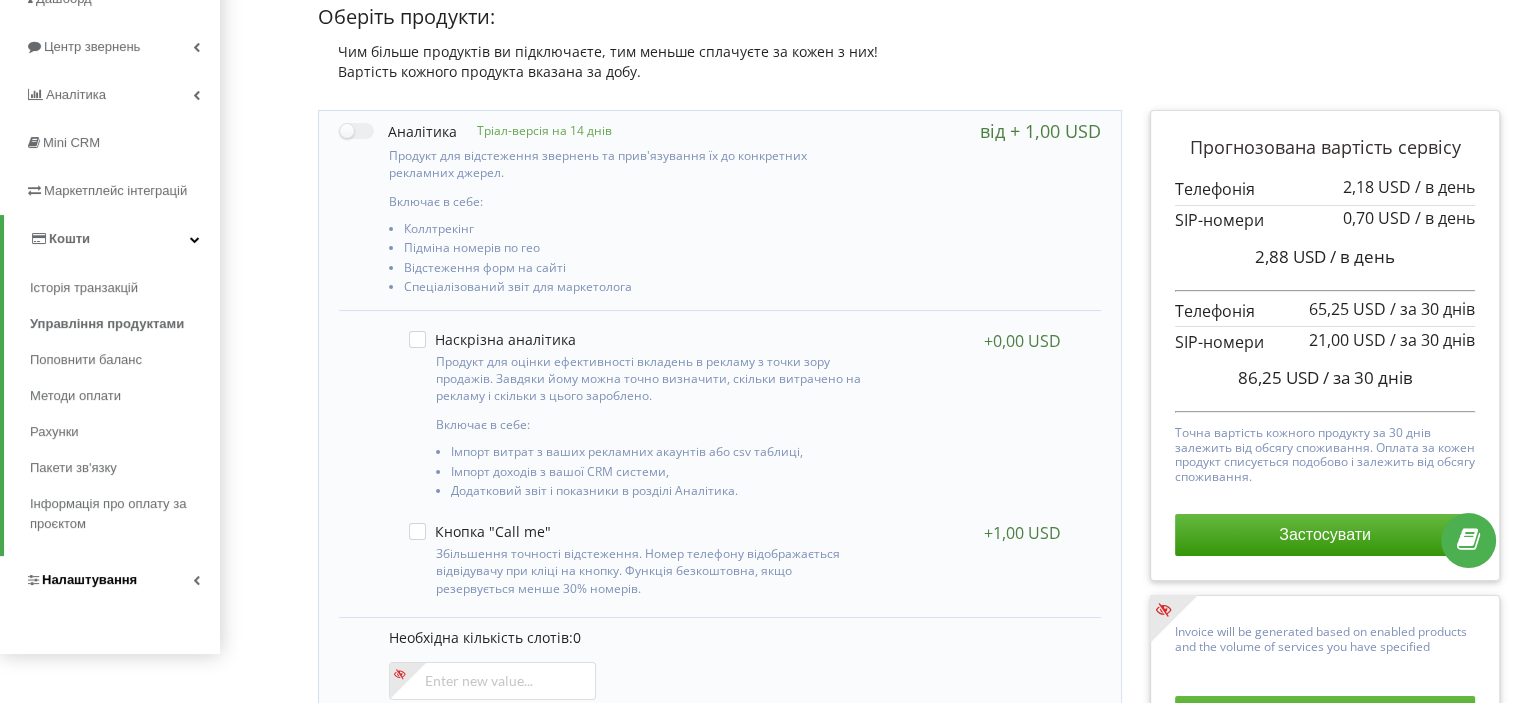 click on "primalalliance.com Проєкти Пошук Дашборд Центр звернень Аналiтика Mini CRM Маркетплейс інтеграцій Кошти Історія транзакцій Управління продуктами Поповнити баланс Методи оплати Рахунки Пакети зв'язку Інформація про оплату за проєктом Налаштування" at bounding box center (110, 227) 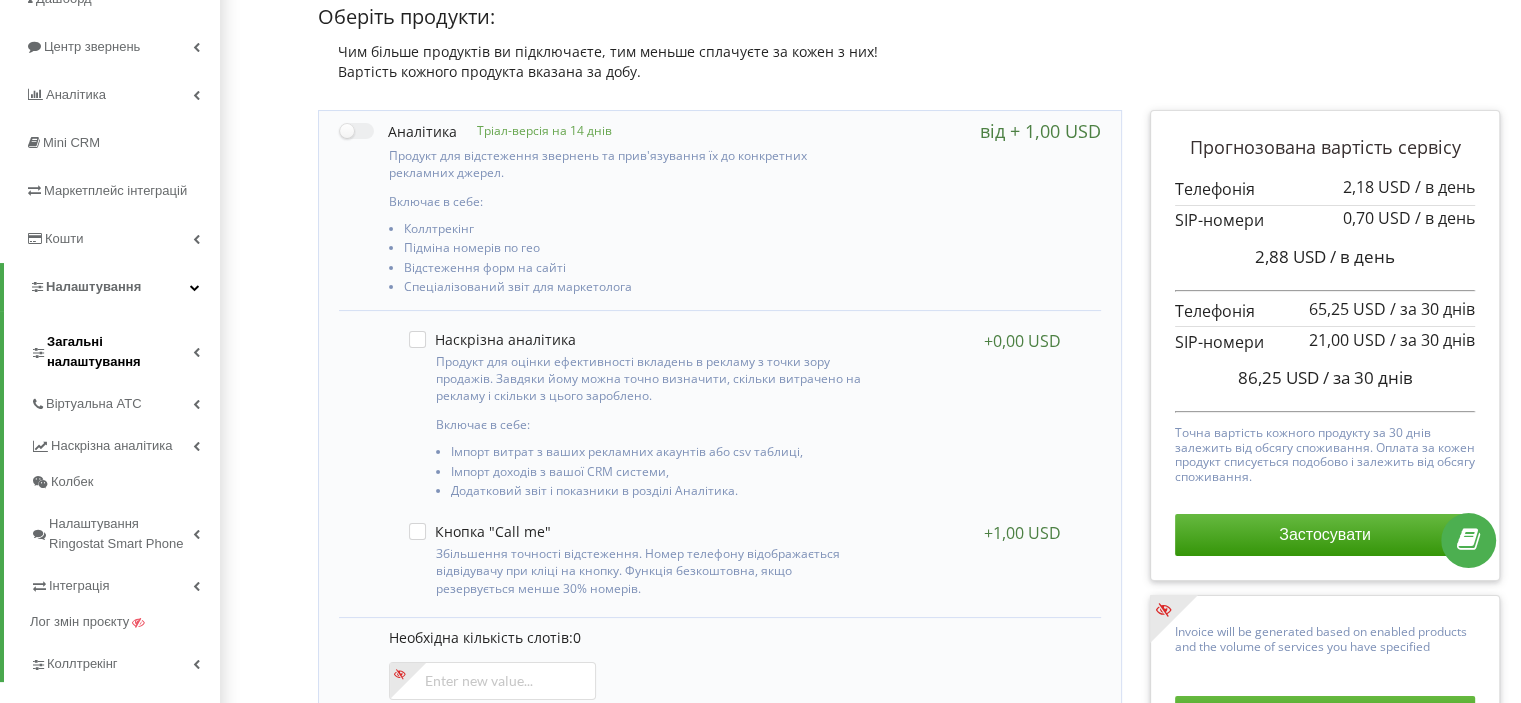 click on "Загальні налаштування" at bounding box center [120, 352] 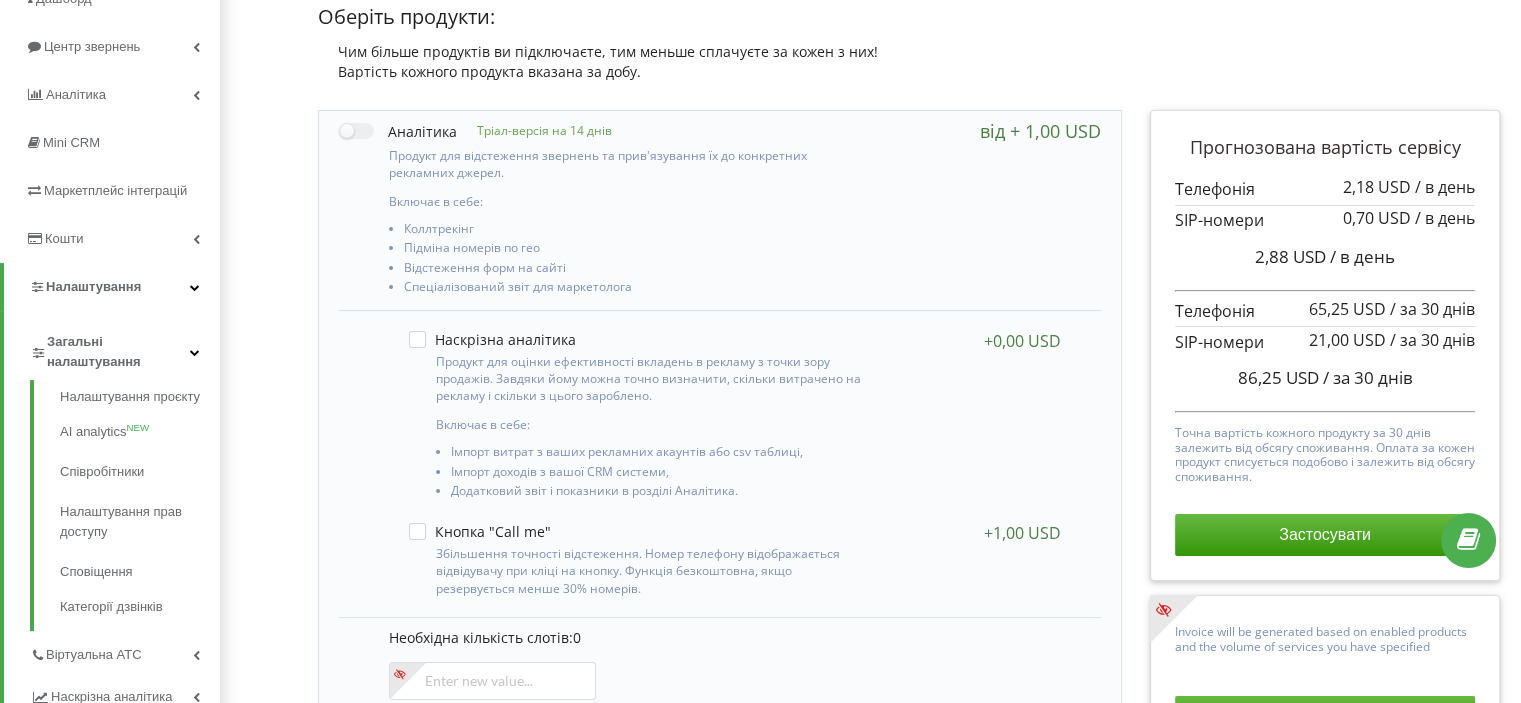 click on "Загальні налаштування" at bounding box center (118, 352) 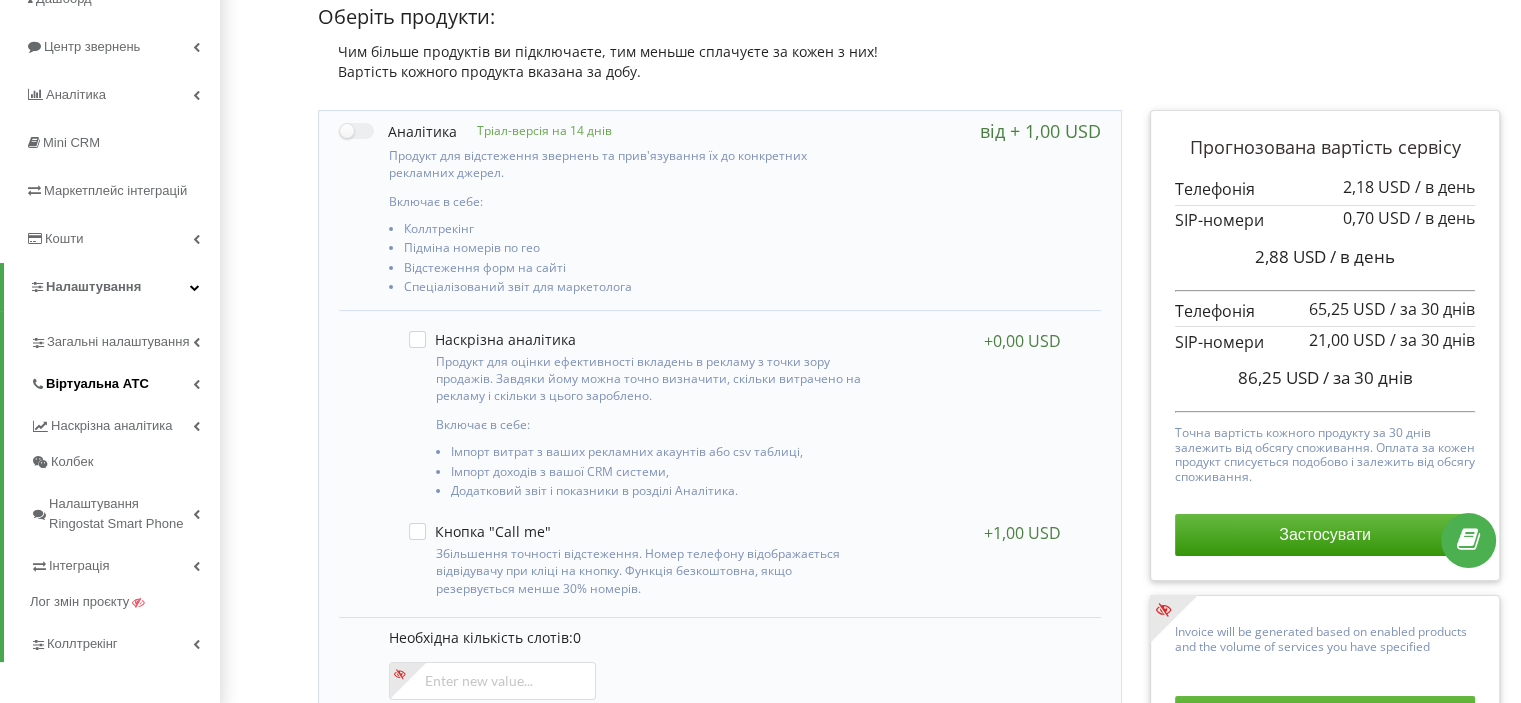 click on "Віртуальна АТС" at bounding box center (125, 381) 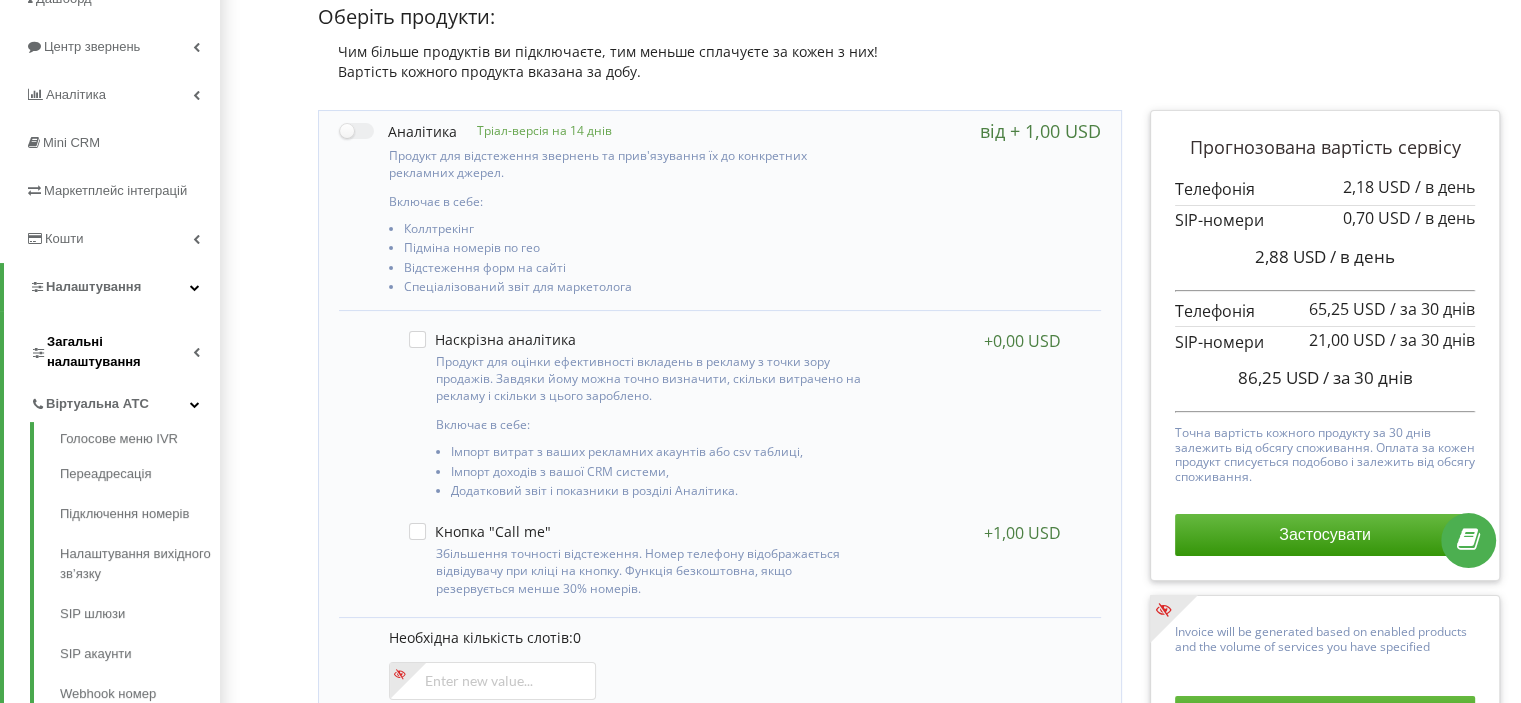 click on "Загальні налаштування" at bounding box center (120, 352) 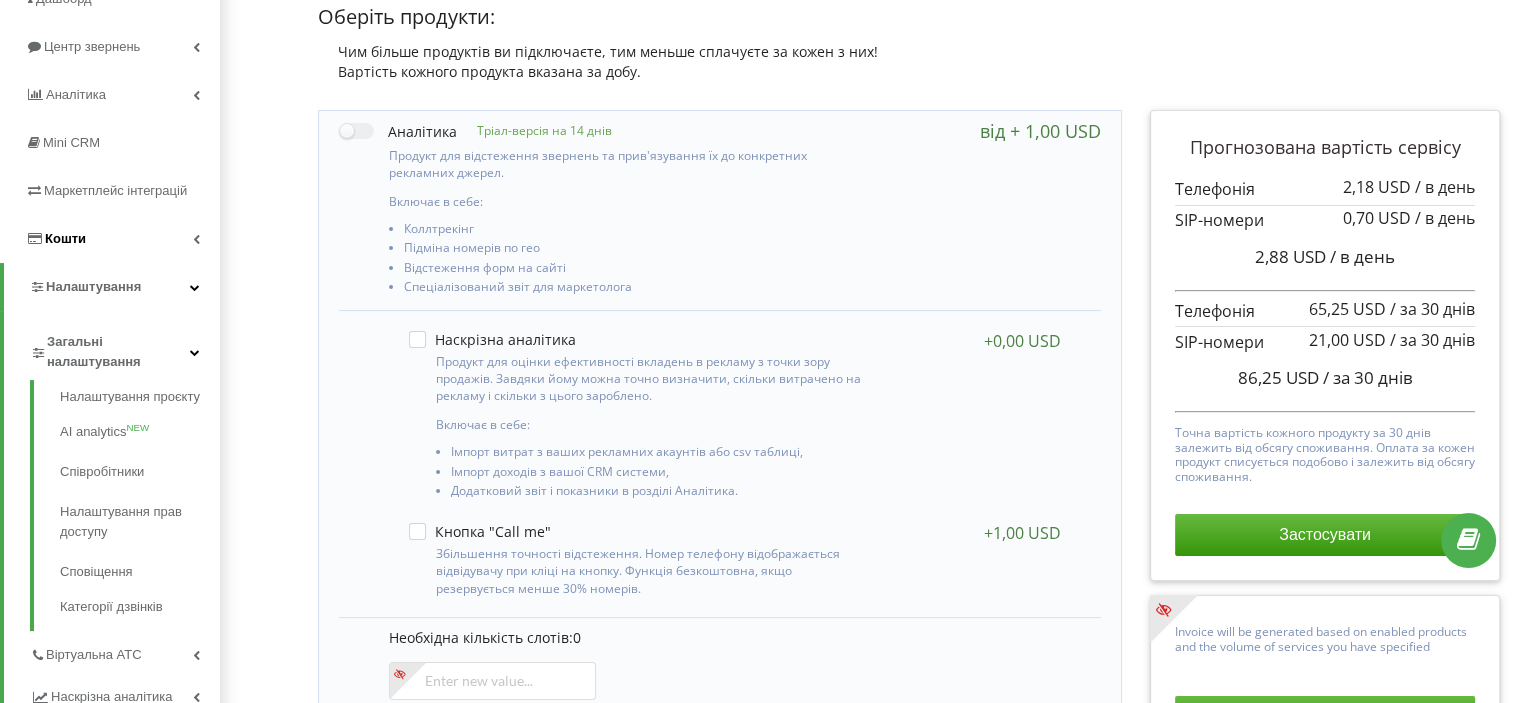 click on "Кошти" at bounding box center [110, 239] 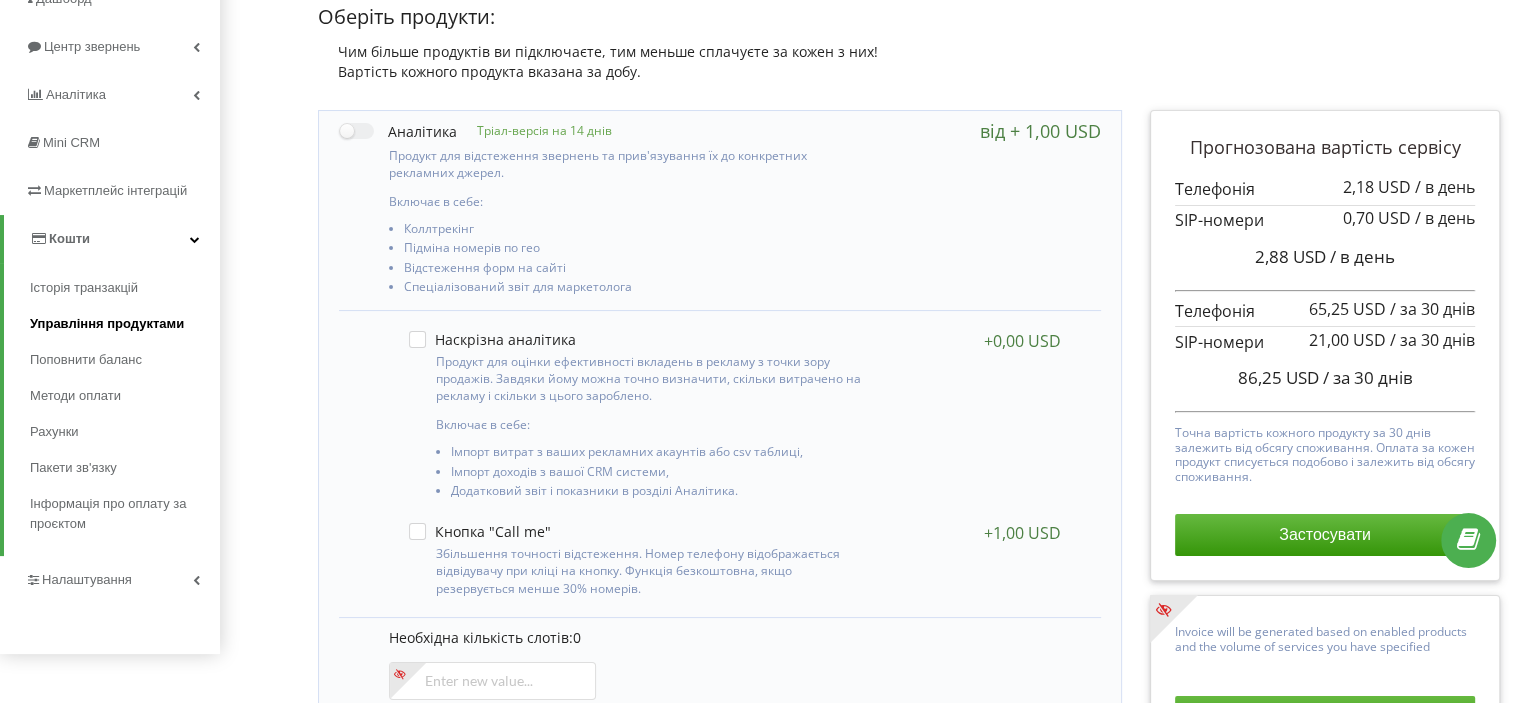click on "Управління продуктами" at bounding box center (107, 324) 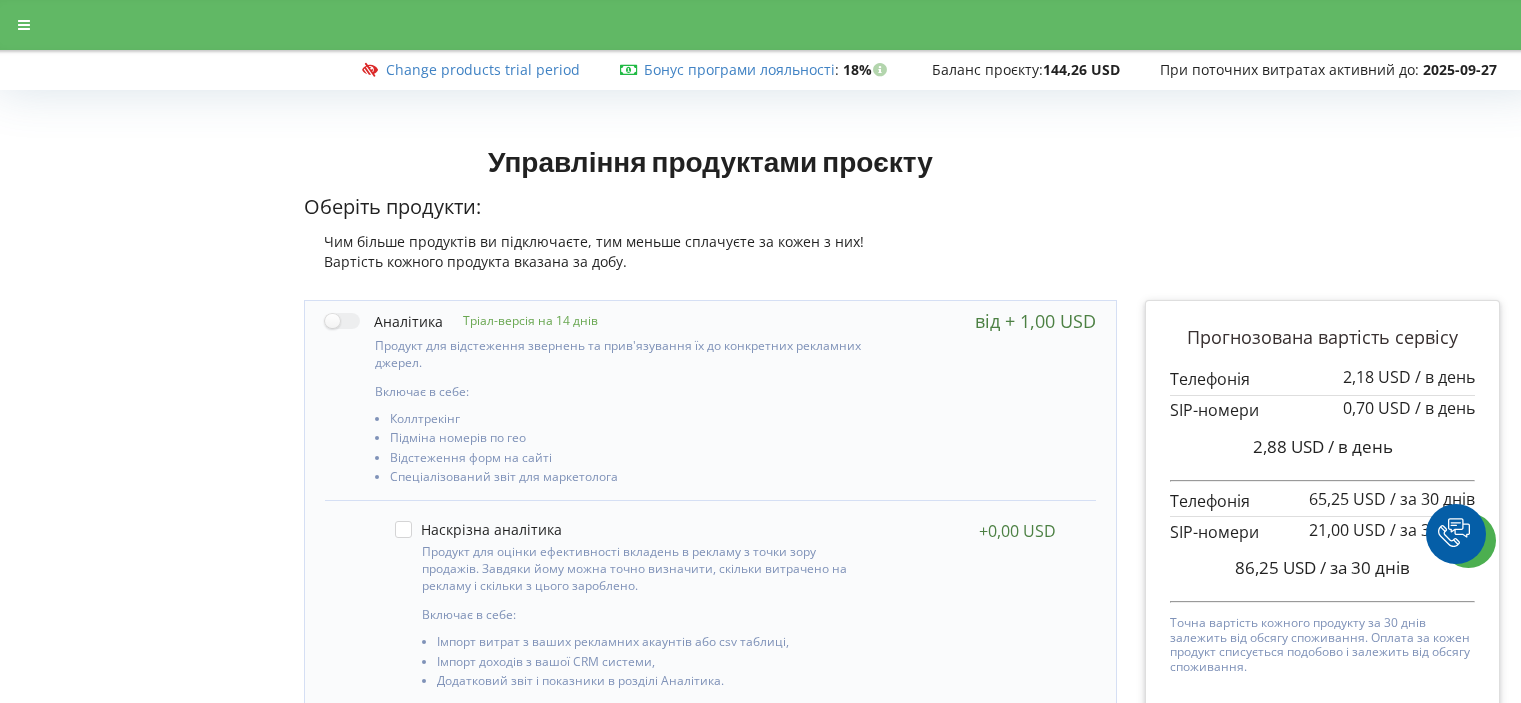 scroll, scrollTop: 0, scrollLeft: 0, axis: both 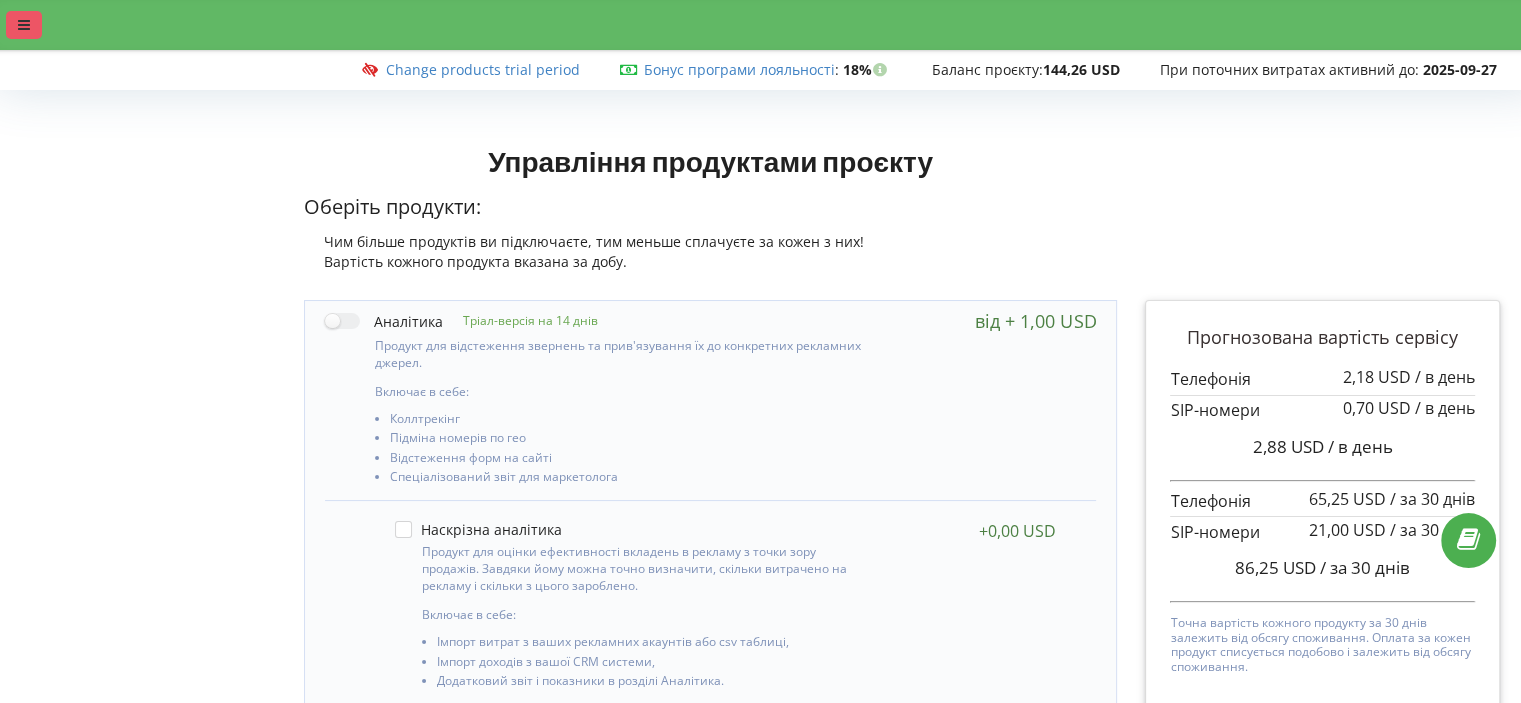 click at bounding box center [24, 25] 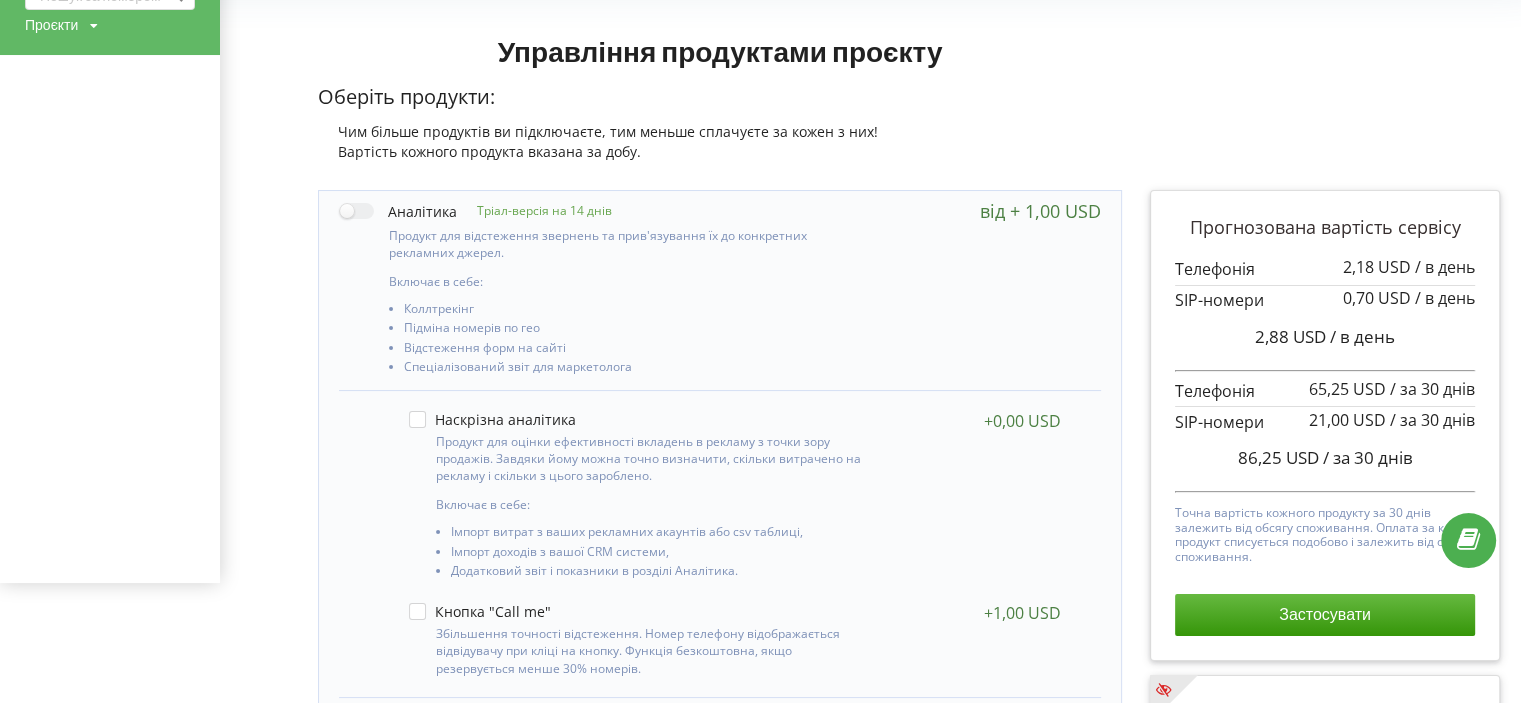 scroll, scrollTop: 500, scrollLeft: 0, axis: vertical 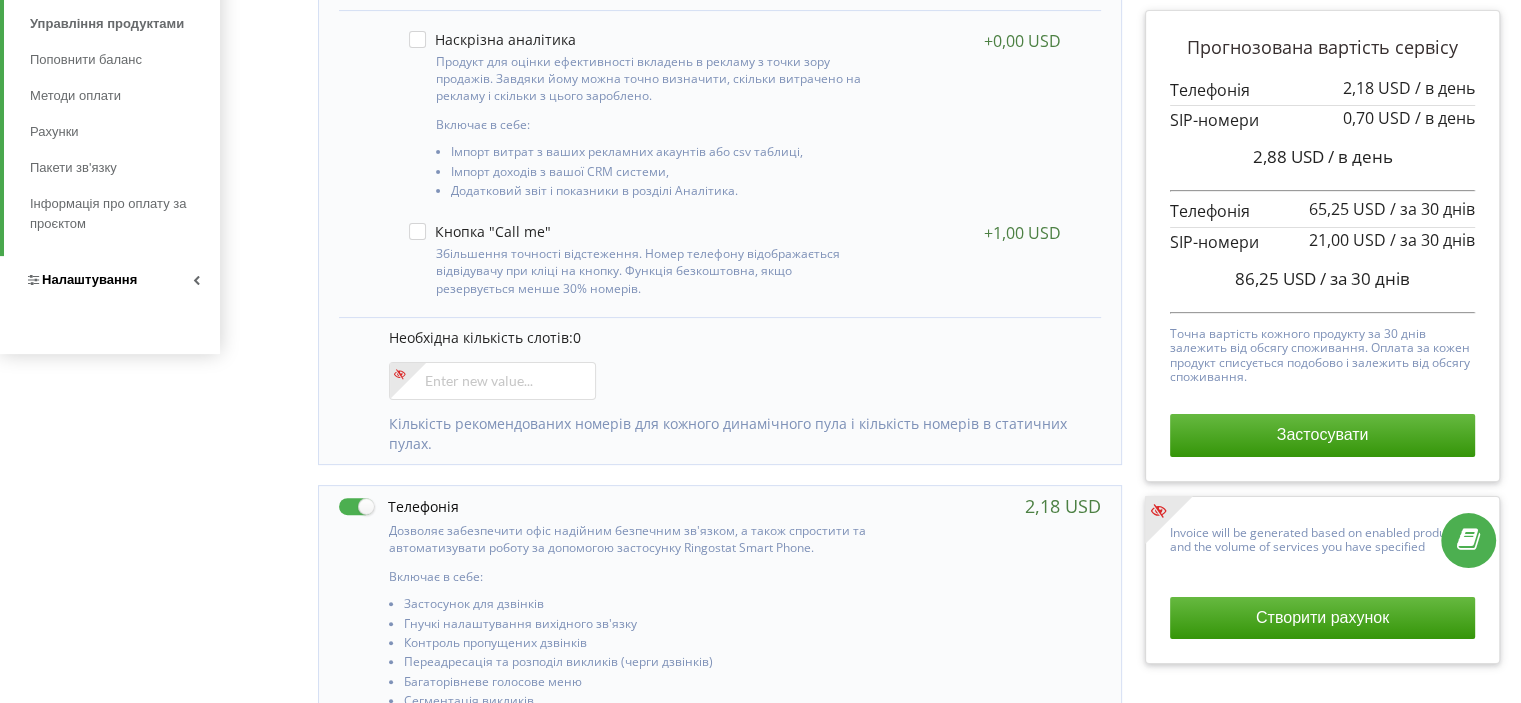 click on "Налаштування" at bounding box center [89, 279] 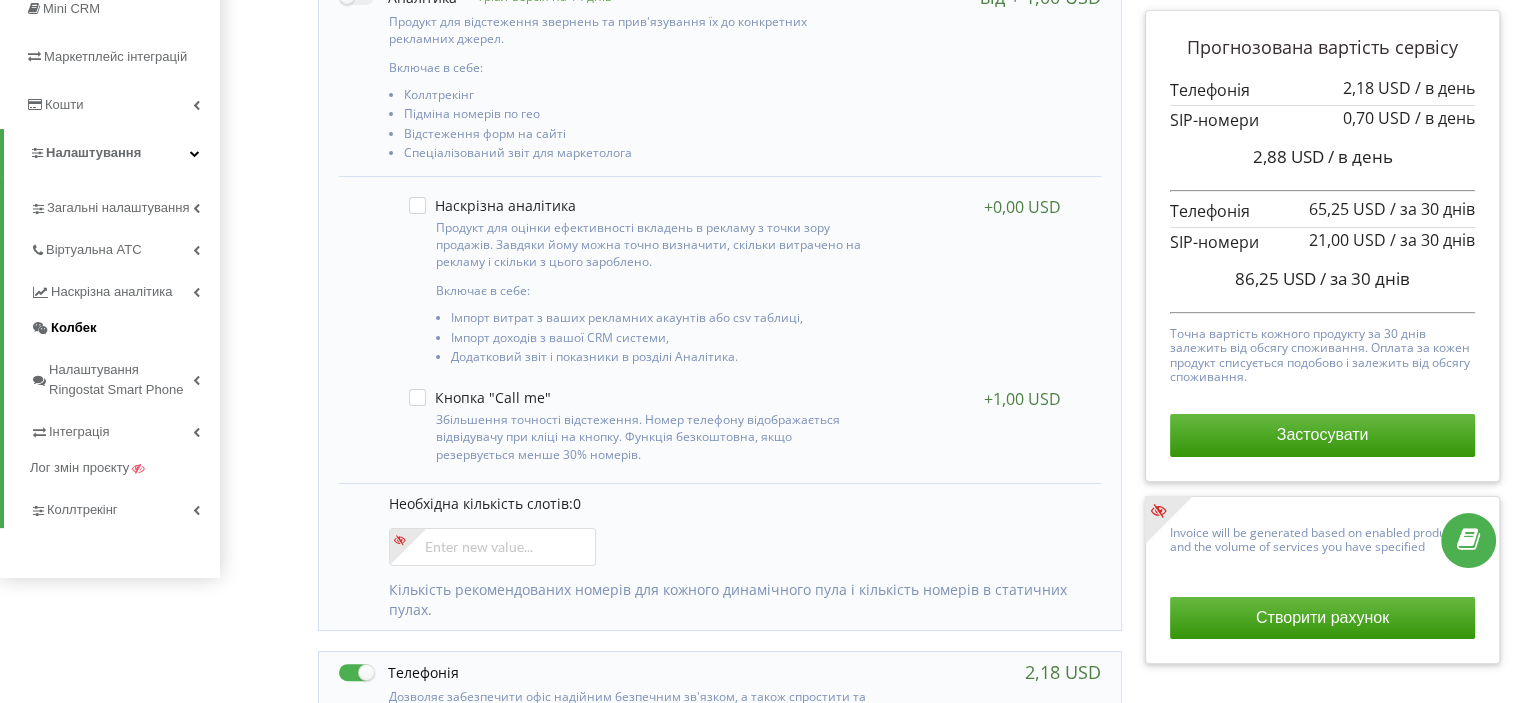 scroll, scrollTop: 300, scrollLeft: 0, axis: vertical 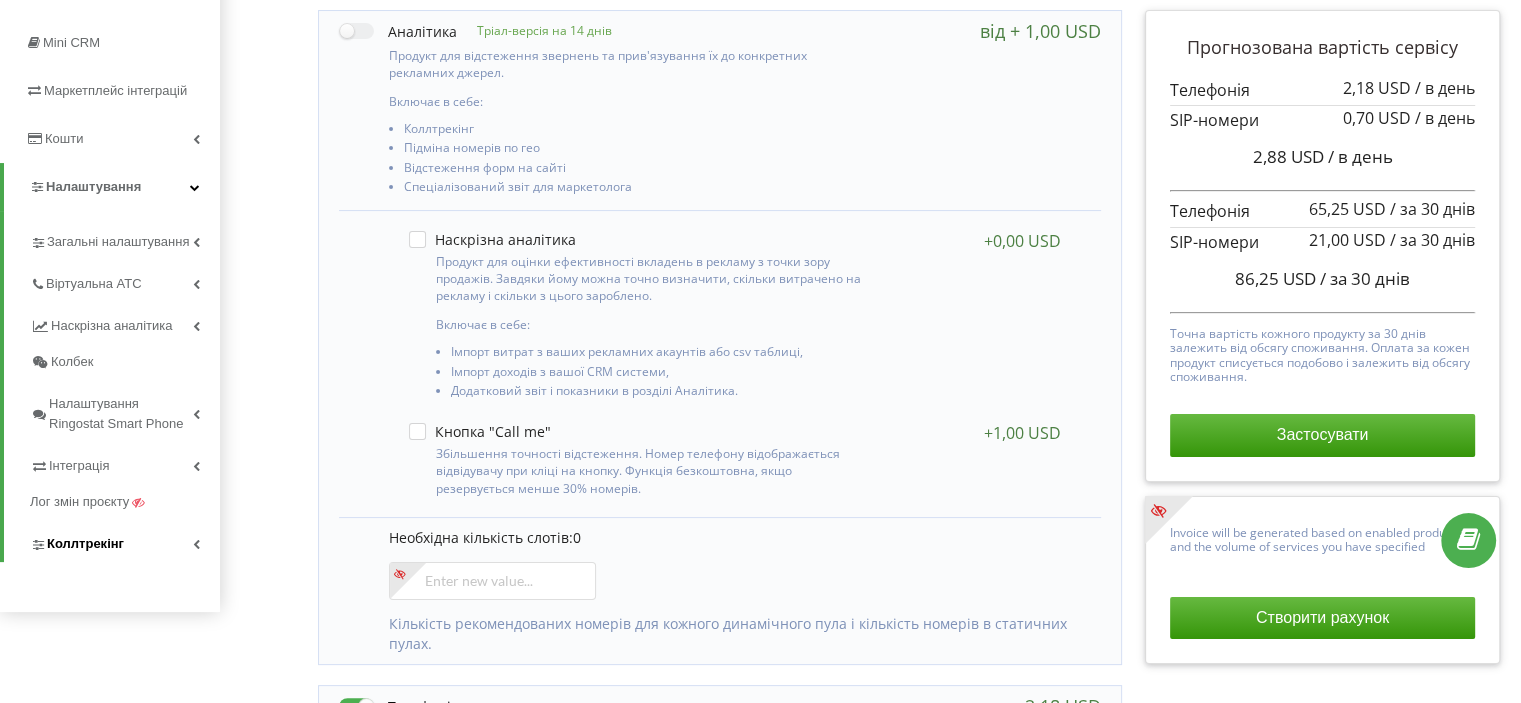 click on "Коллтрекінг" at bounding box center [125, 541] 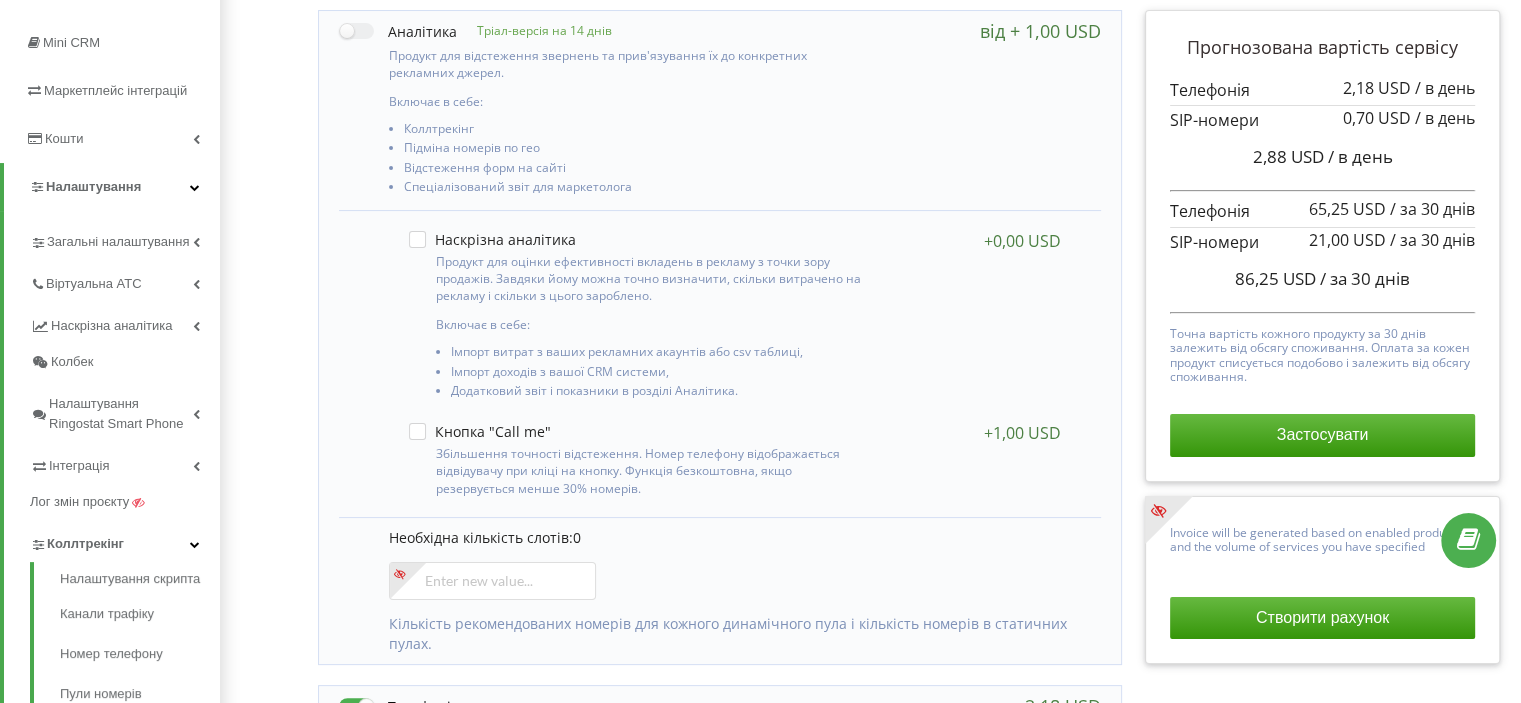 click on "Коллтрекінг" at bounding box center [125, 541] 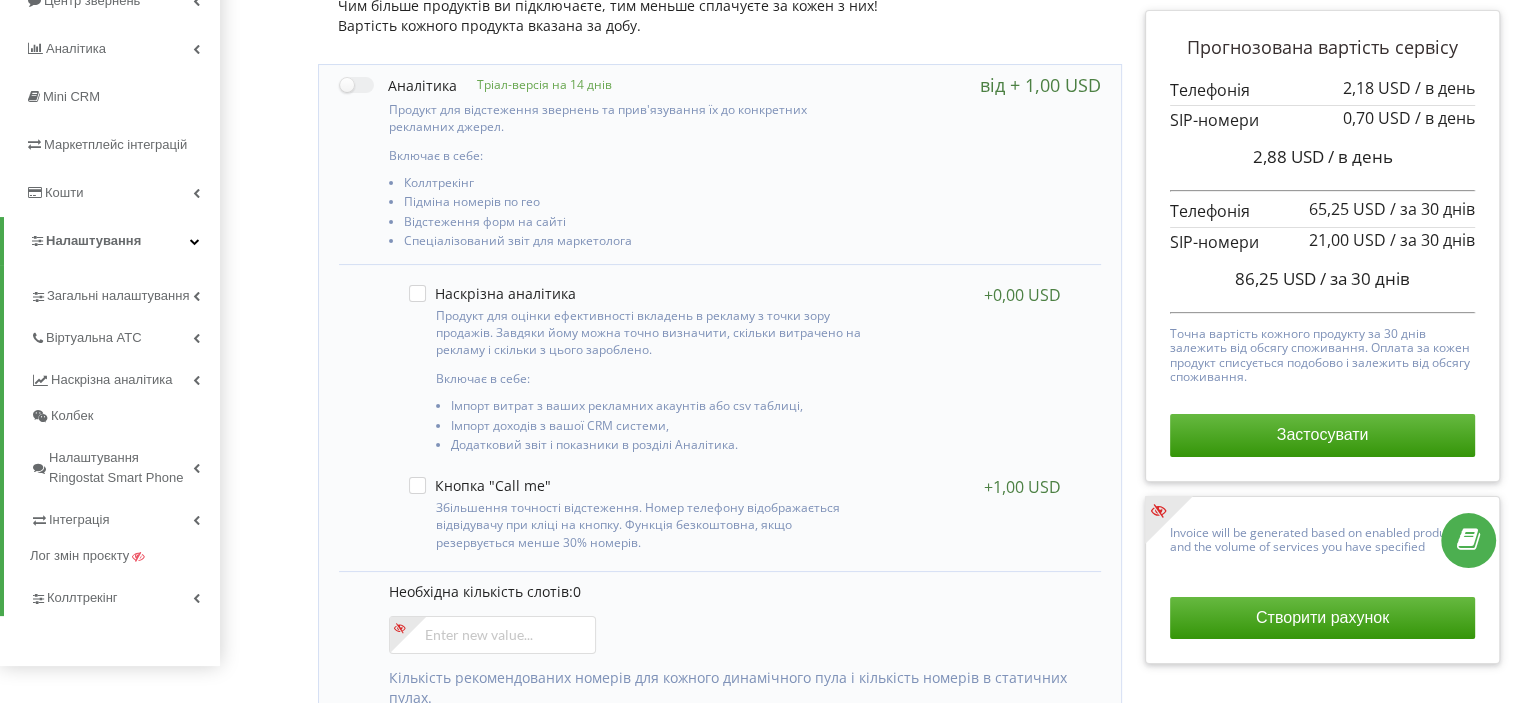 scroll, scrollTop: 200, scrollLeft: 0, axis: vertical 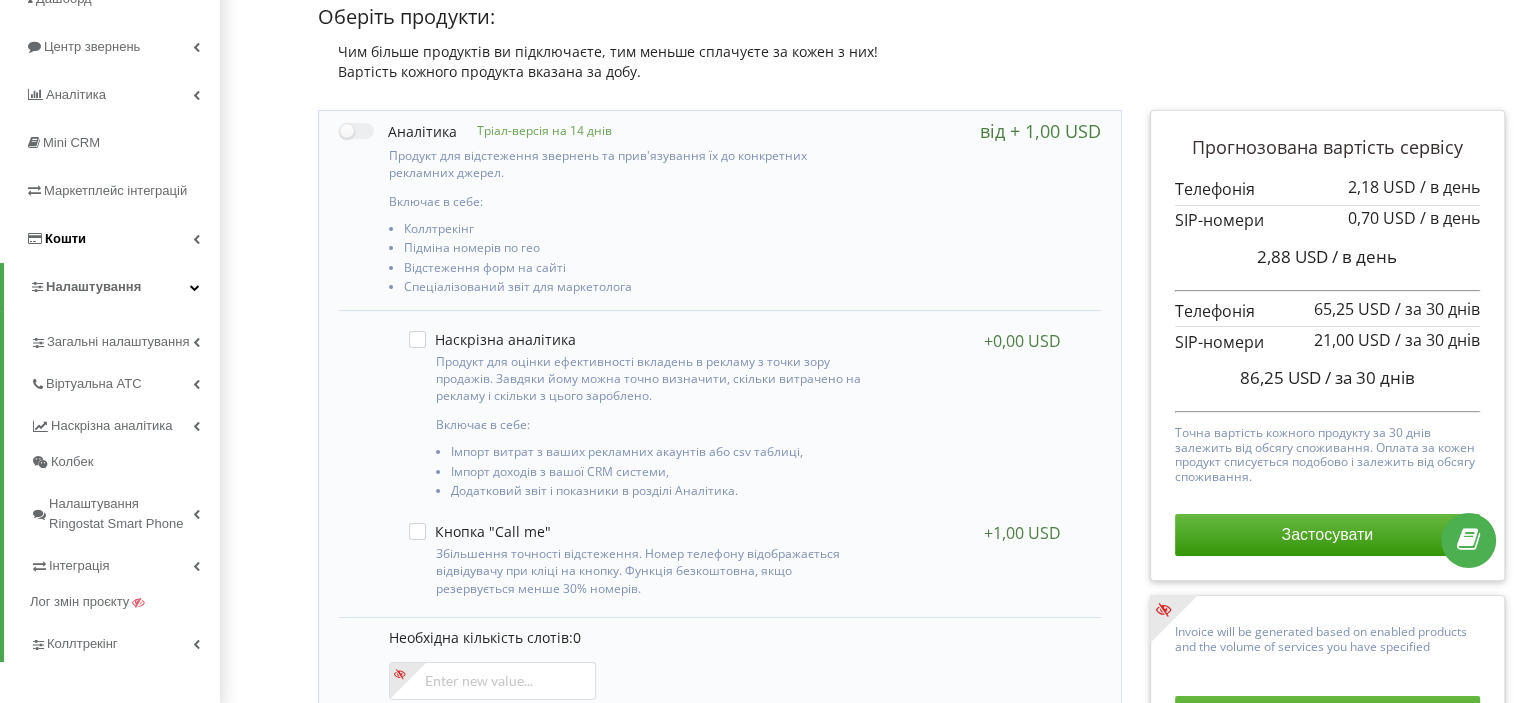 click on "Кошти" at bounding box center [110, 239] 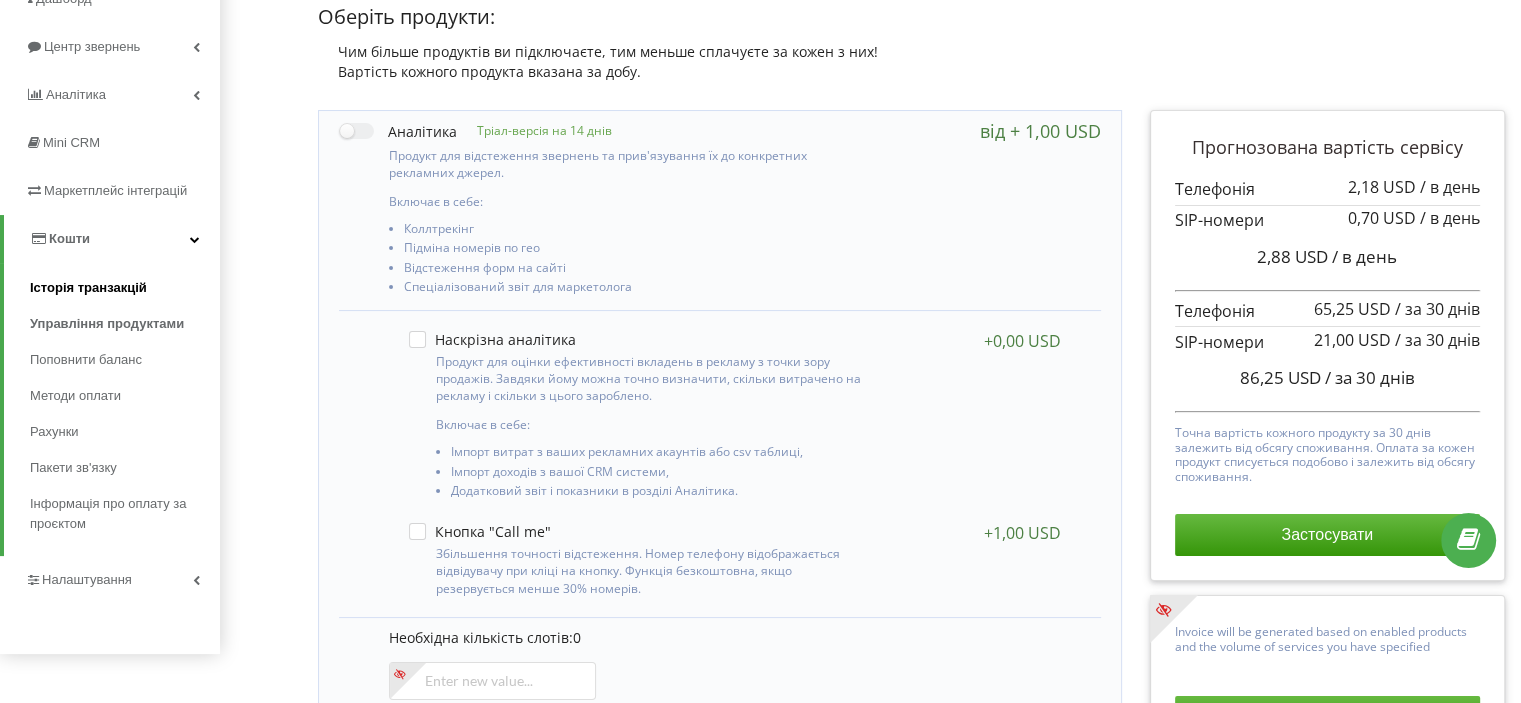 click on "Історія транзакцій" at bounding box center (125, 288) 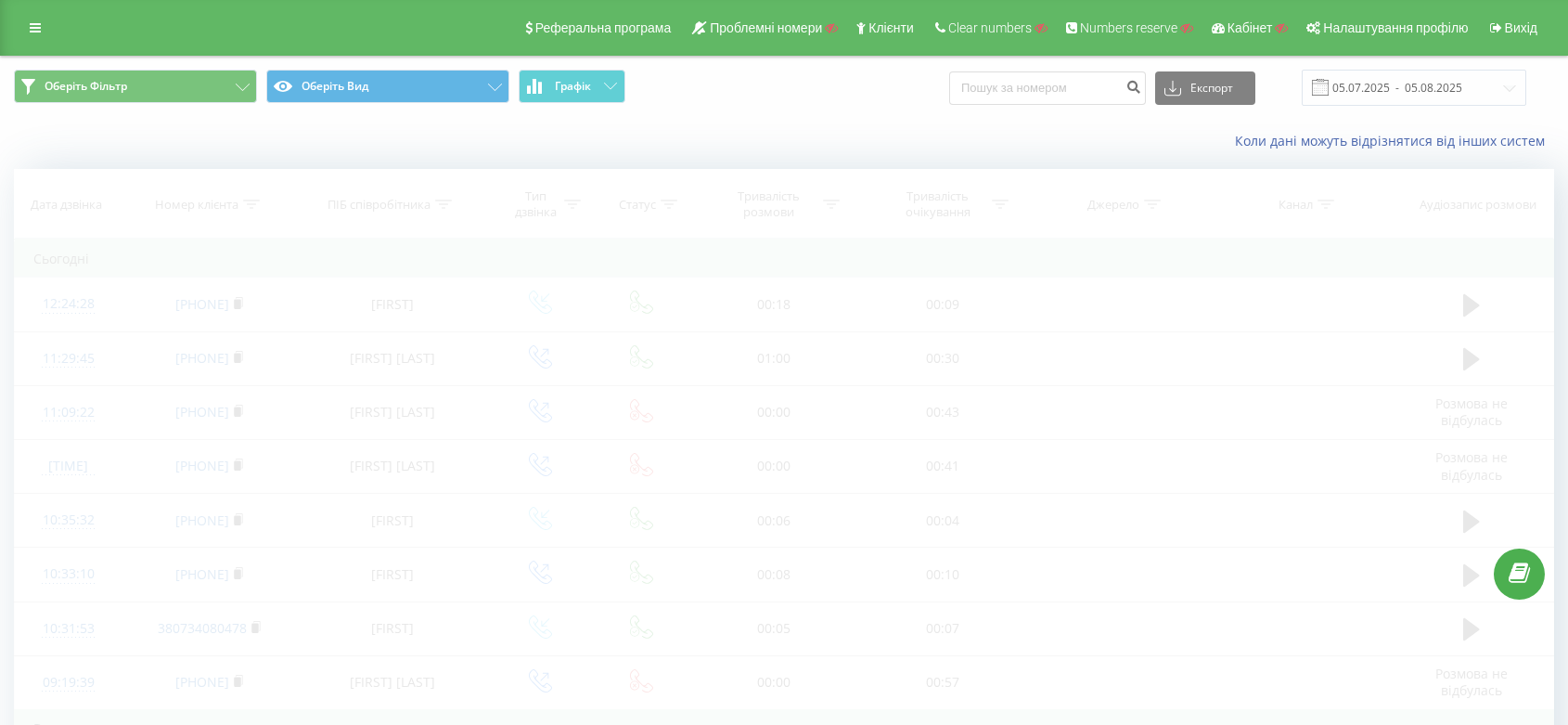 scroll, scrollTop: 206, scrollLeft: 0, axis: vertical 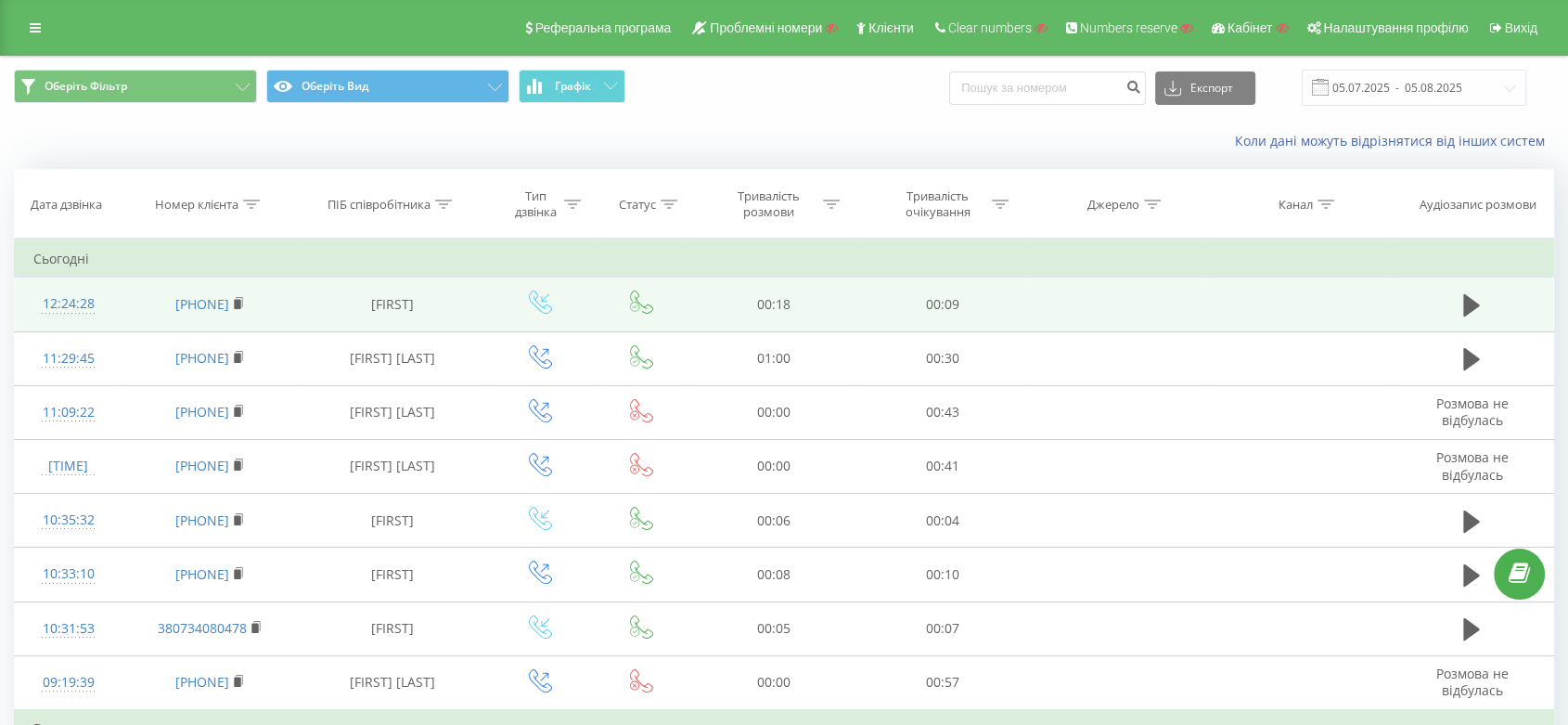 click on "12:24:28" at bounding box center [69, 304] 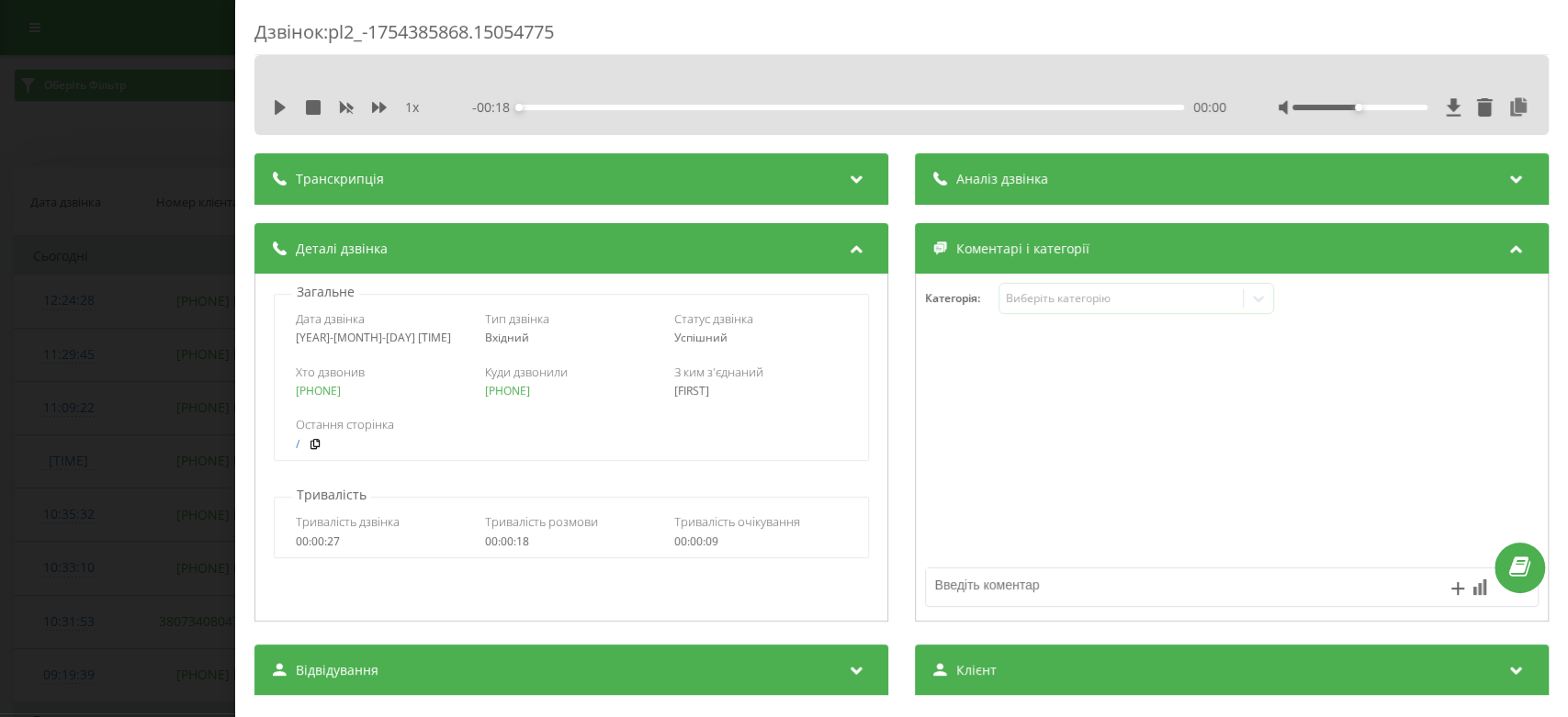 click on "Дзвінок :  pl2_-1754385868.15054775   1 x  - 00:18 00:00   00:00   Транскрипція Для AI-аналізу майбутніх дзвінків  налаштуйте та активуйте профіль на сторінці . Якщо профіль вже є і дзвінок відповідає його умовам, оновіть сторінку через 10 хвилин - AI аналізує поточний дзвінок. Аналіз дзвінка Для AI-аналізу майбутніх дзвінків  налаштуйте та активуйте профіль на сторінці . Якщо профіль вже є і дзвінок відповідає його умовам, оновіть сторінку через 10 хвилин - AI аналізує поточний дзвінок. Деталі дзвінка Загальне Дата дзвінка 2025-08-05 12:24:28 Тип дзвінка Вхідний Статус дзвінка Успішний 380667469115 /" at bounding box center (784, 358) 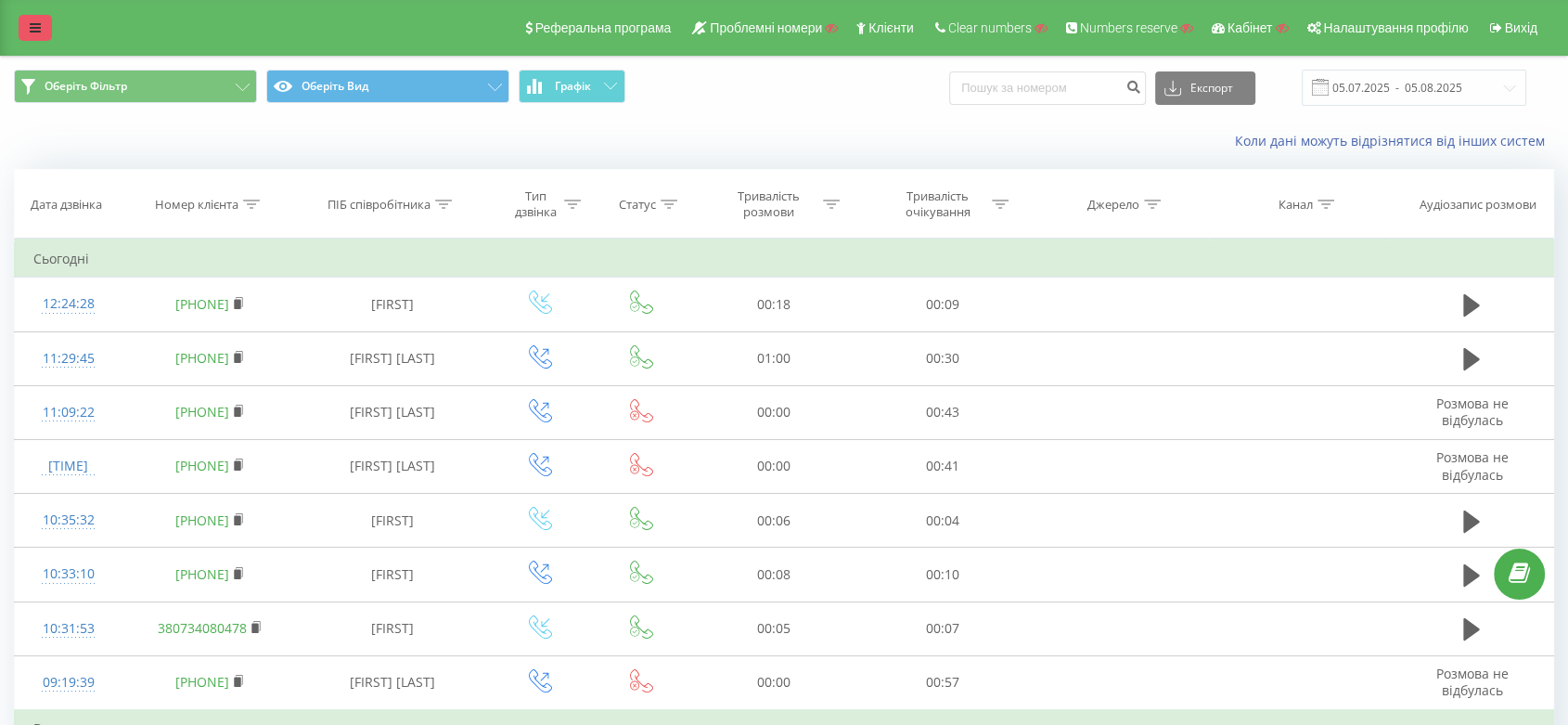 click at bounding box center [35, 28] 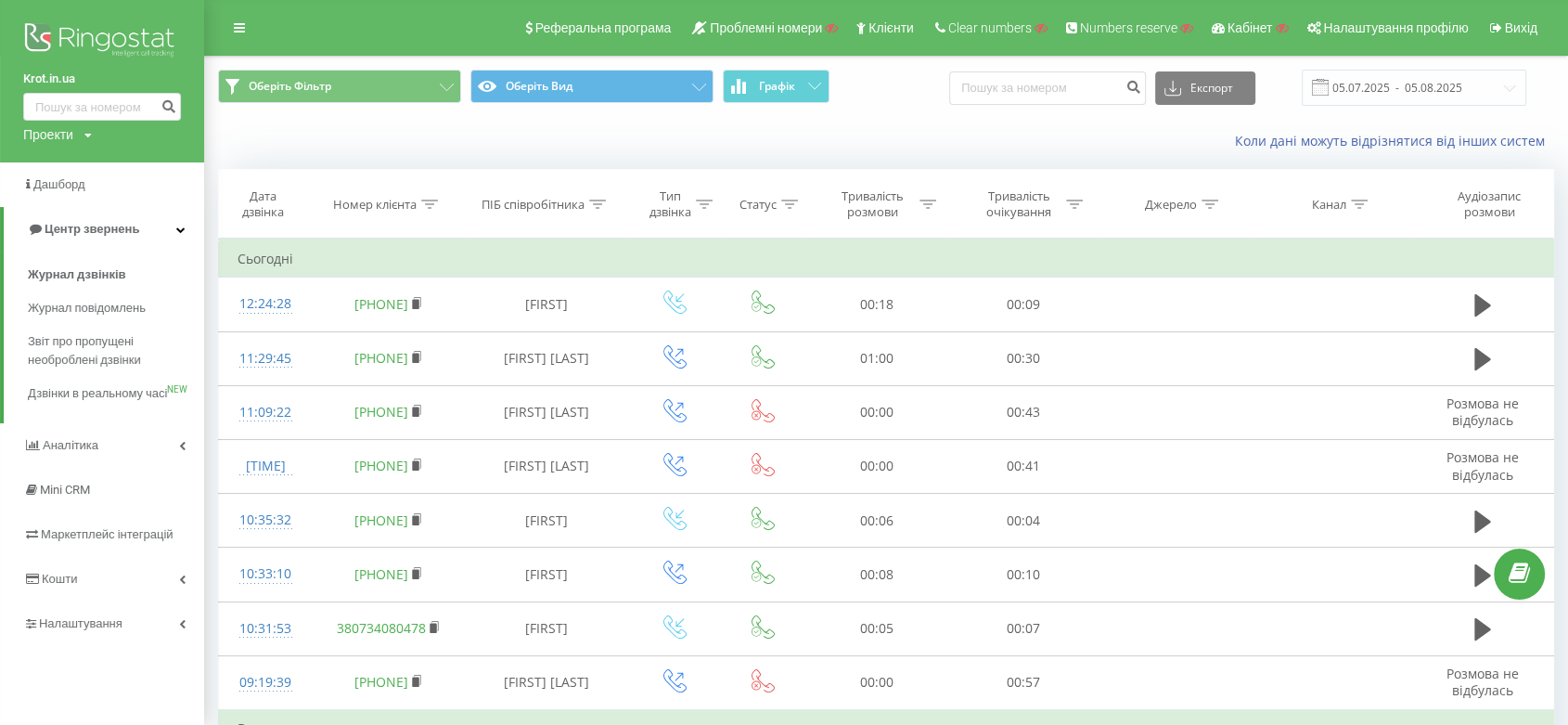 scroll, scrollTop: 206, scrollLeft: 0, axis: vertical 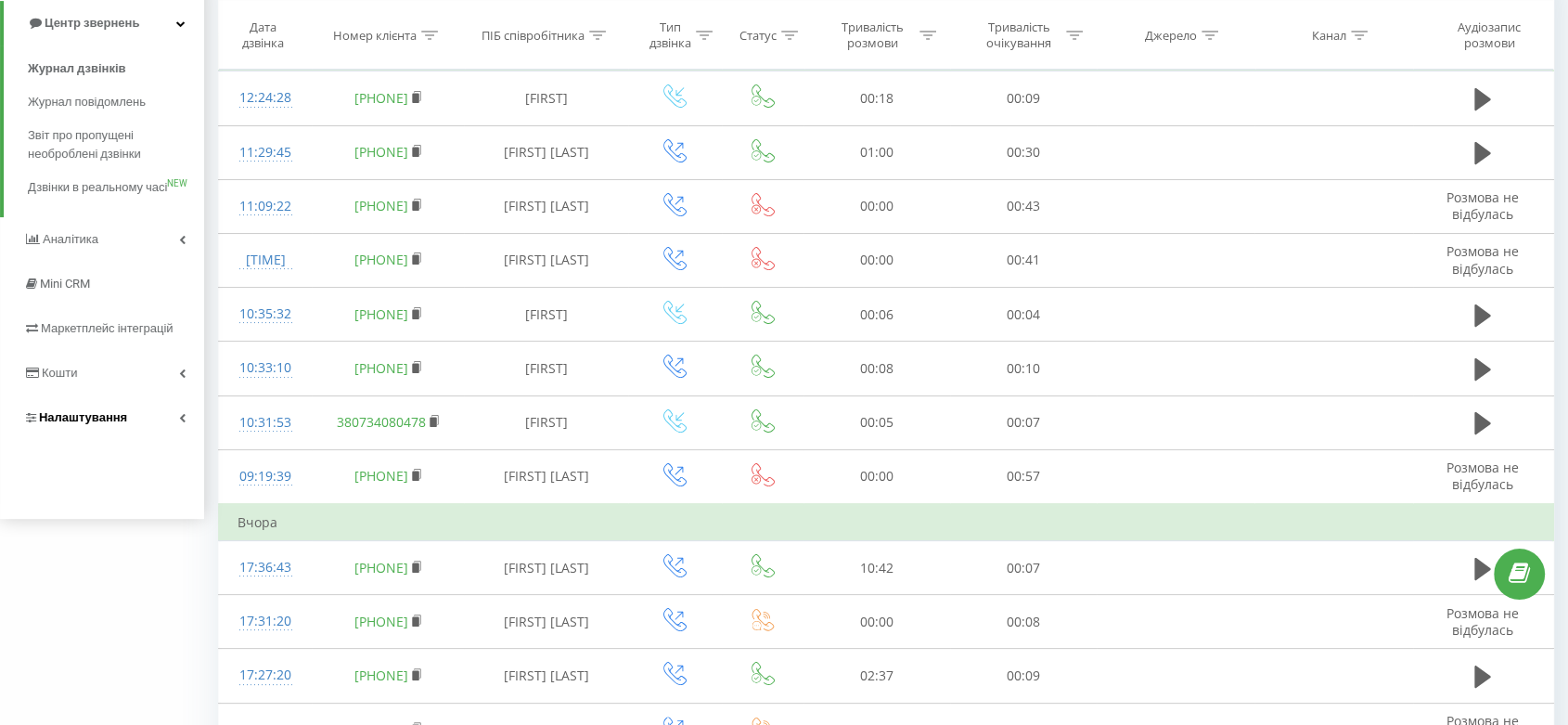 click on "Налаштування" at bounding box center [102, 418] 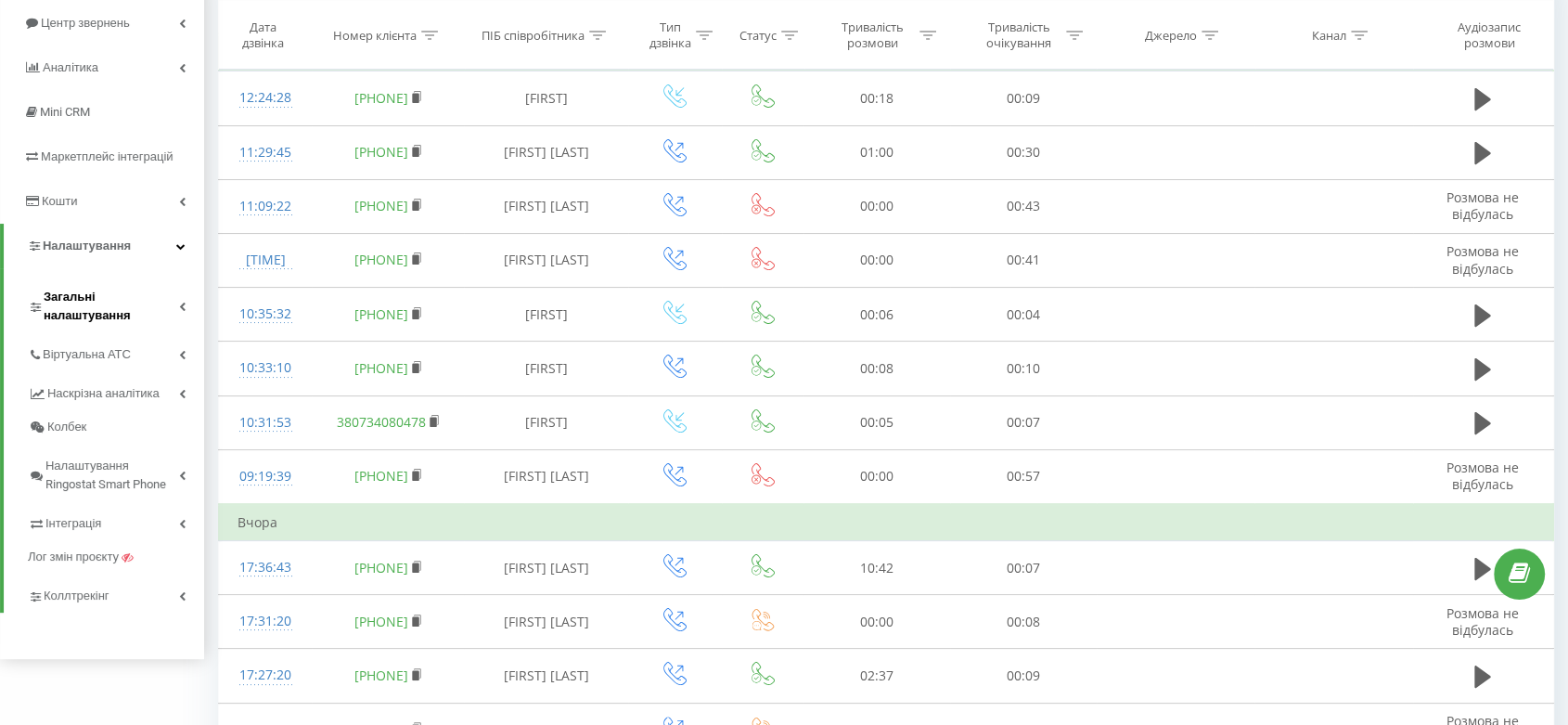 click on "Загальні налаштування" at bounding box center (111, 306) 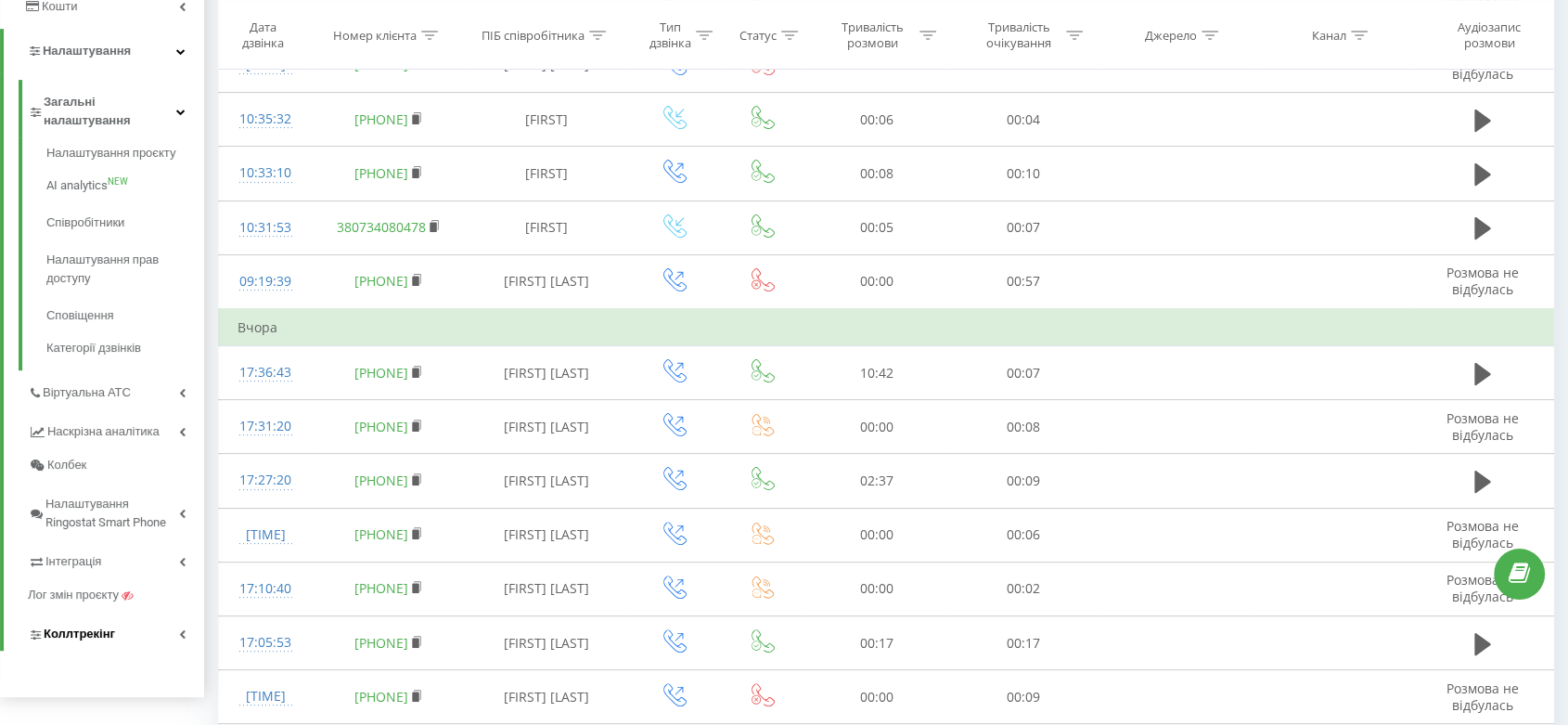 scroll, scrollTop: 412, scrollLeft: 0, axis: vertical 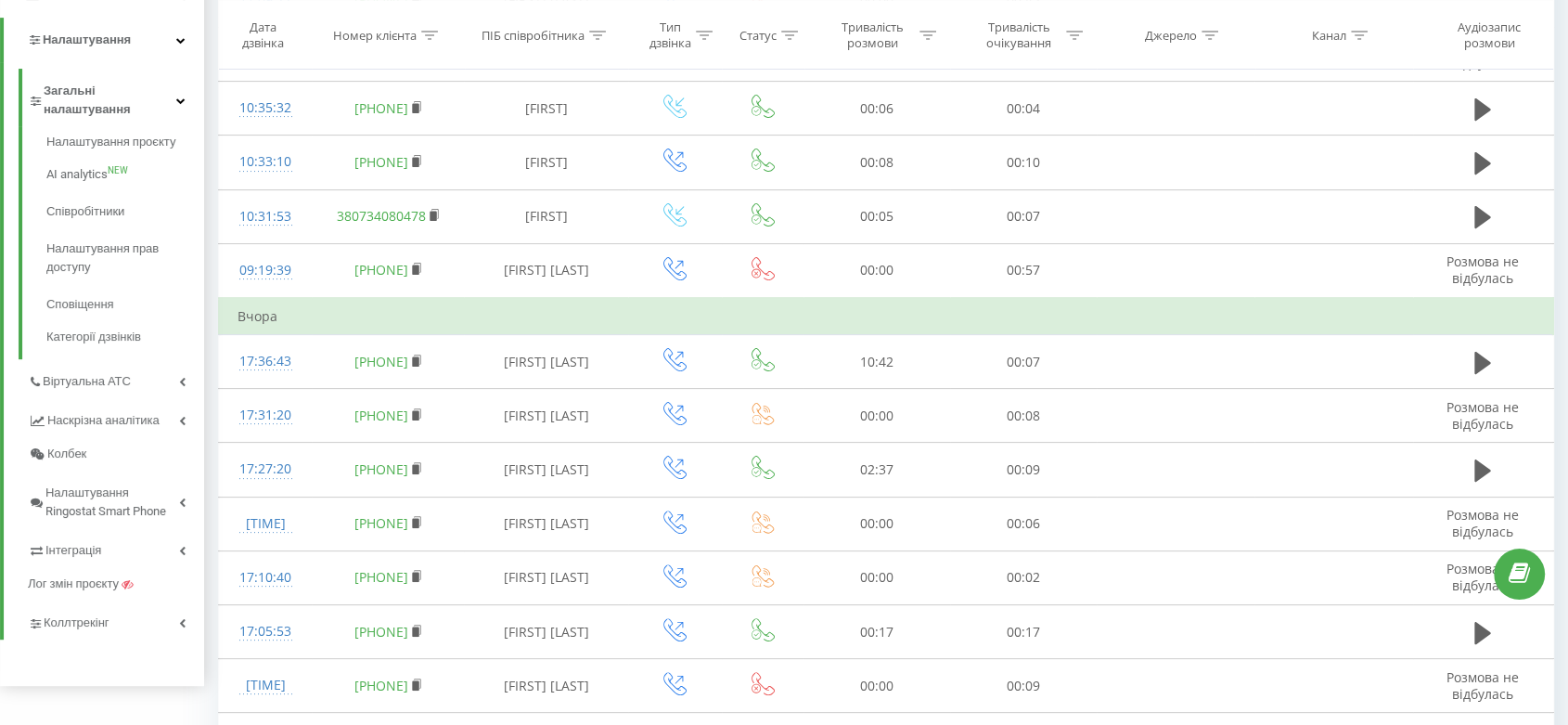 click on "Інтеграція" at bounding box center [116, 548] 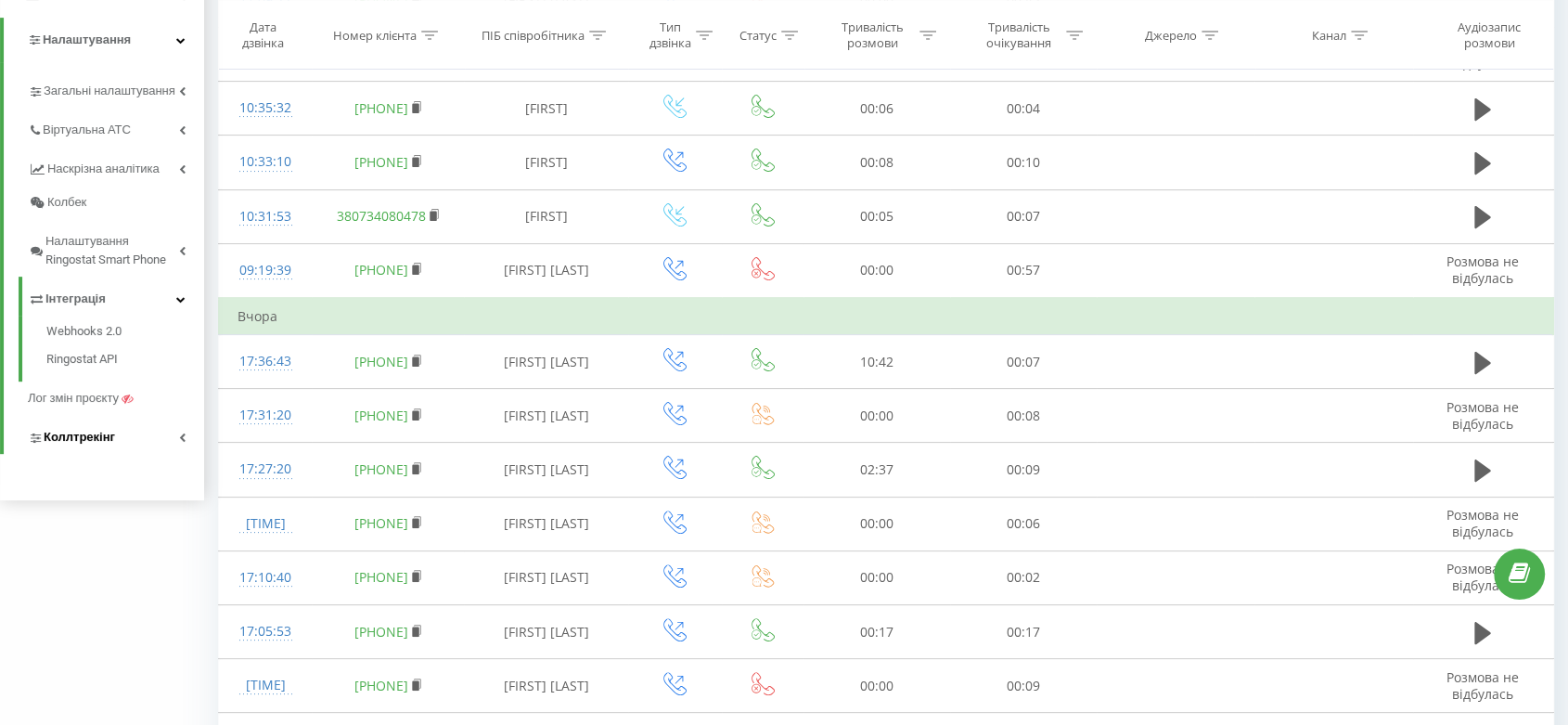 click on "Коллтрекінг" at bounding box center [116, 434] 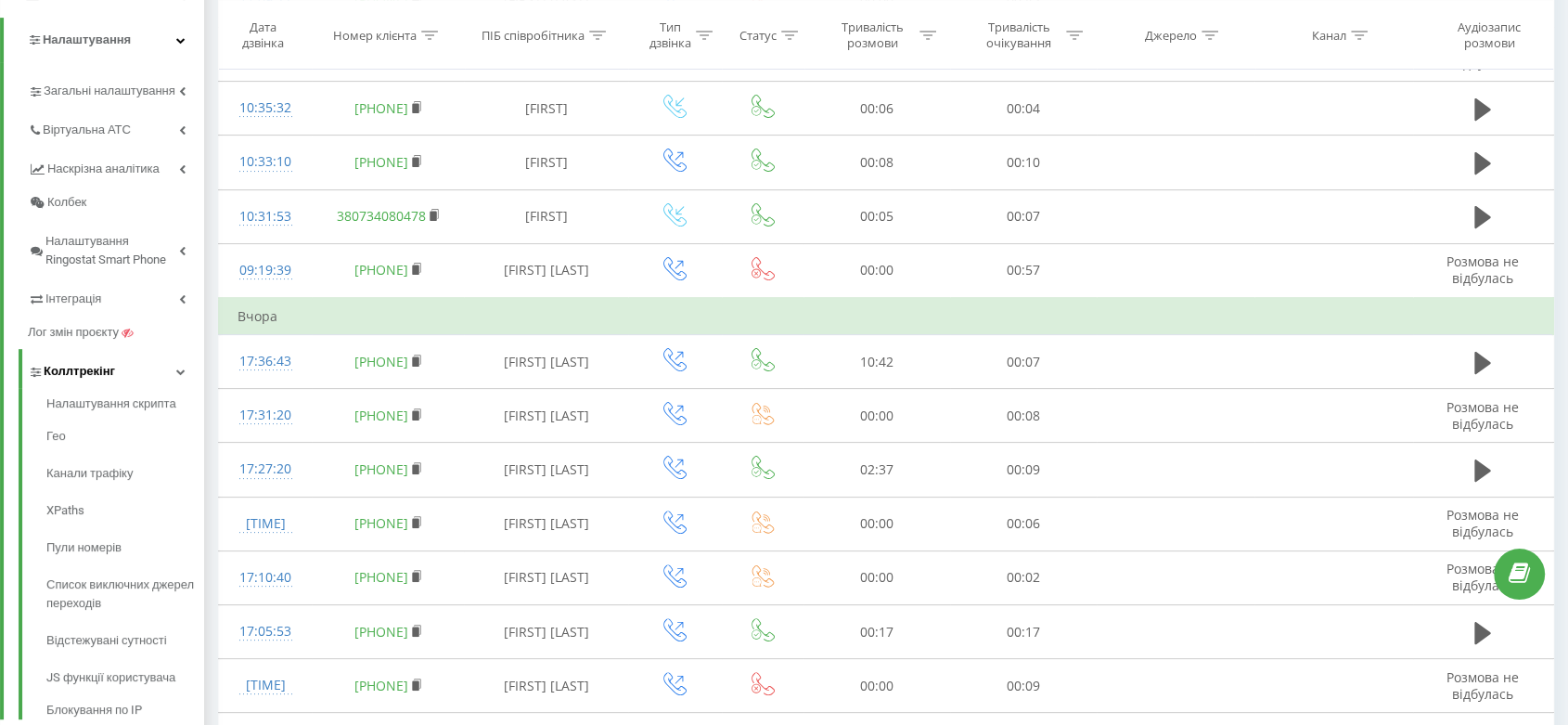 scroll, scrollTop: 206, scrollLeft: 0, axis: vertical 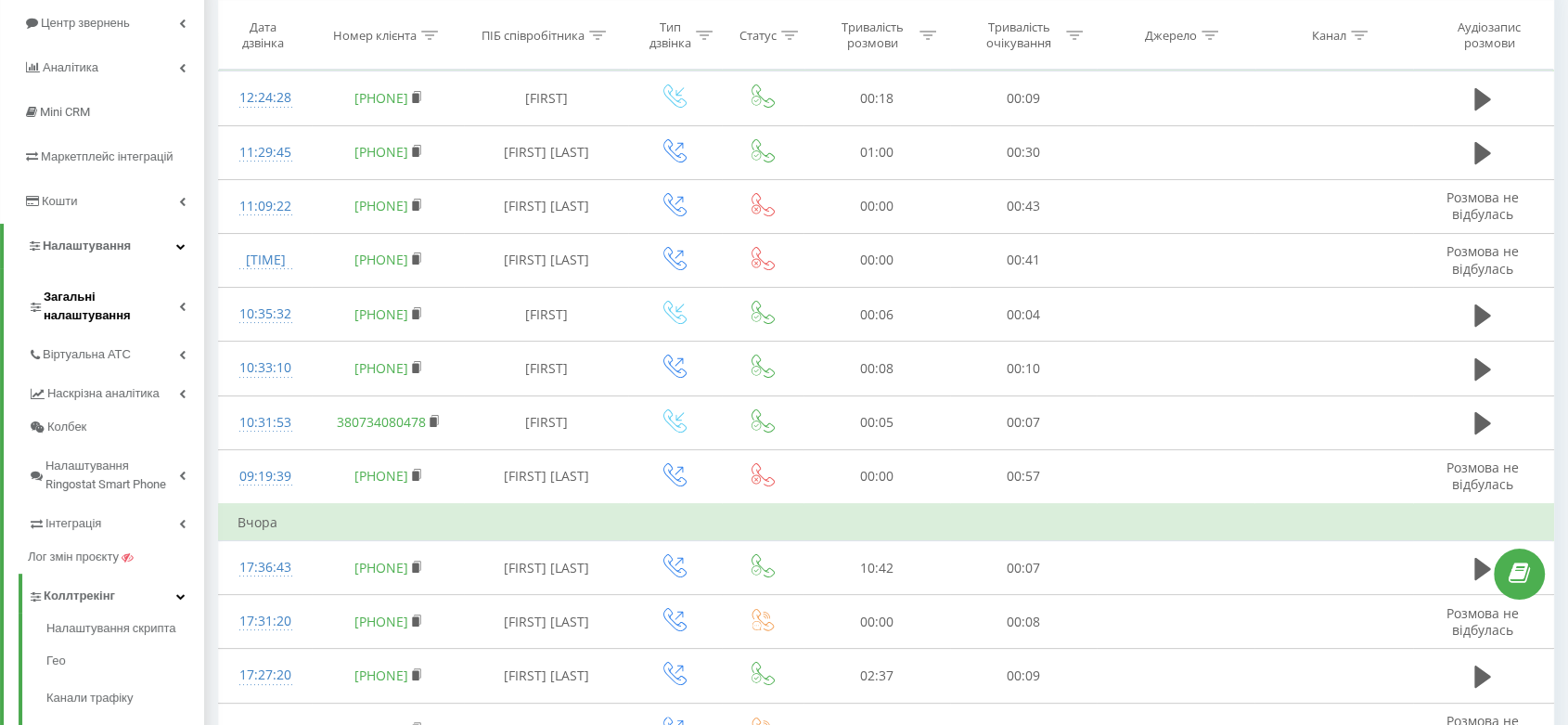 click on "Загальні налаштування" at bounding box center [116, 304] 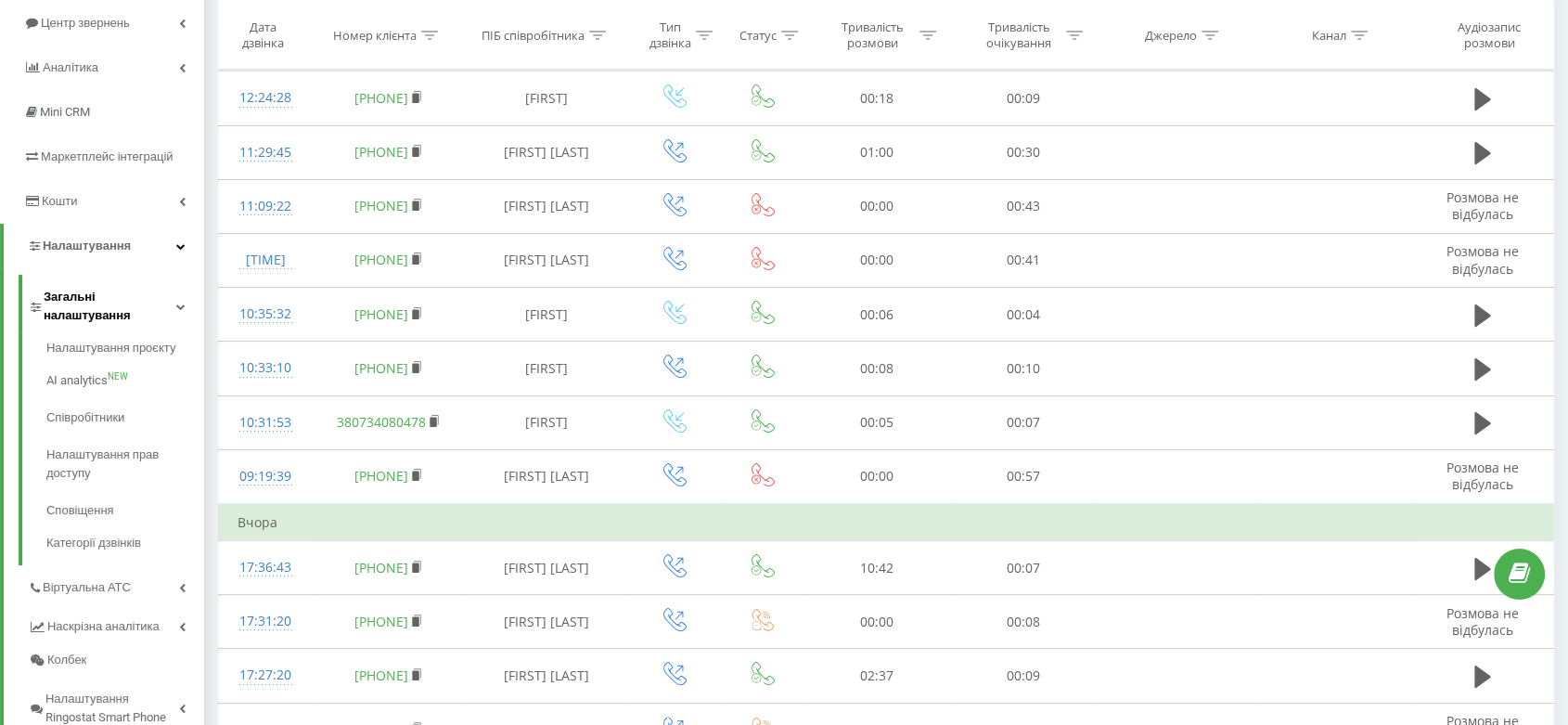 scroll, scrollTop: 103, scrollLeft: 0, axis: vertical 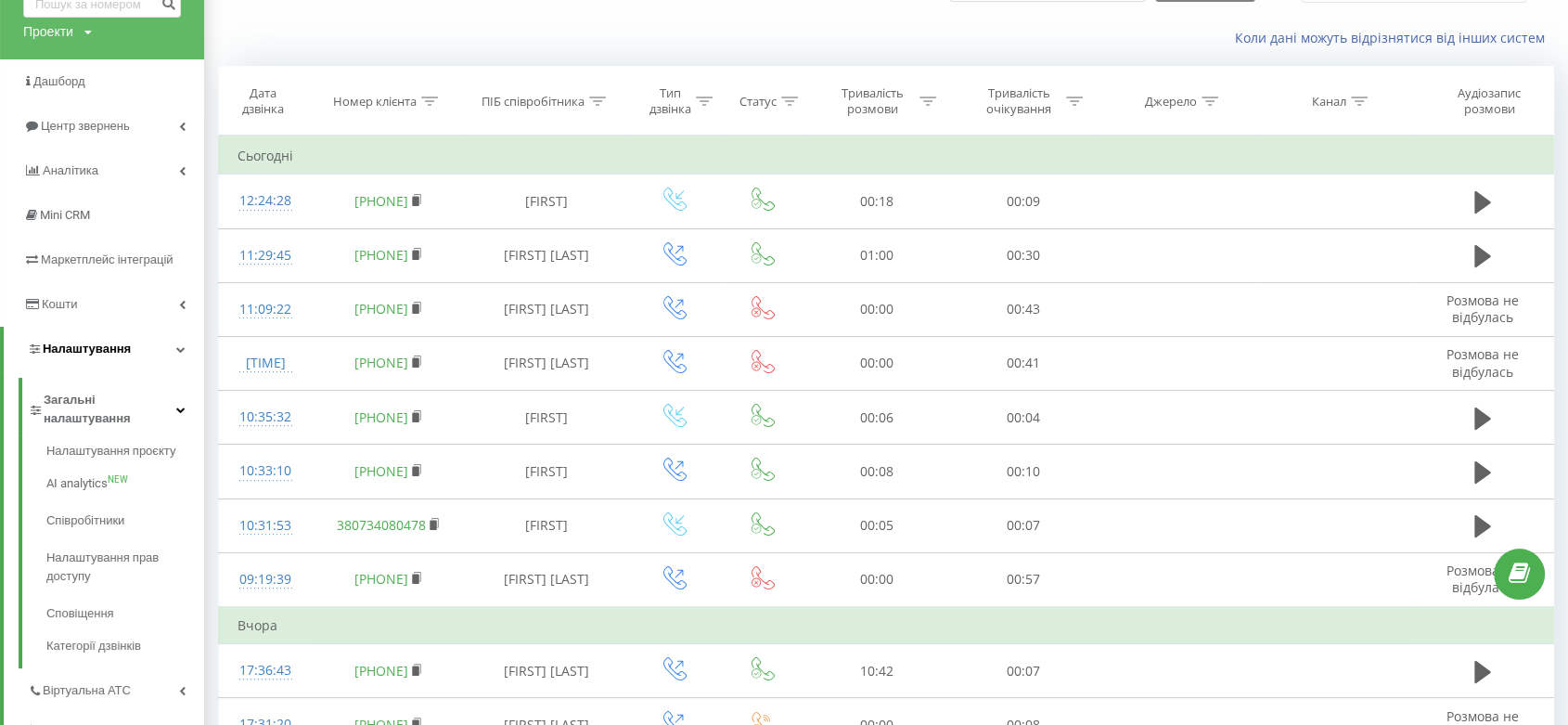 click on "Налаштування" at bounding box center (86, 348) 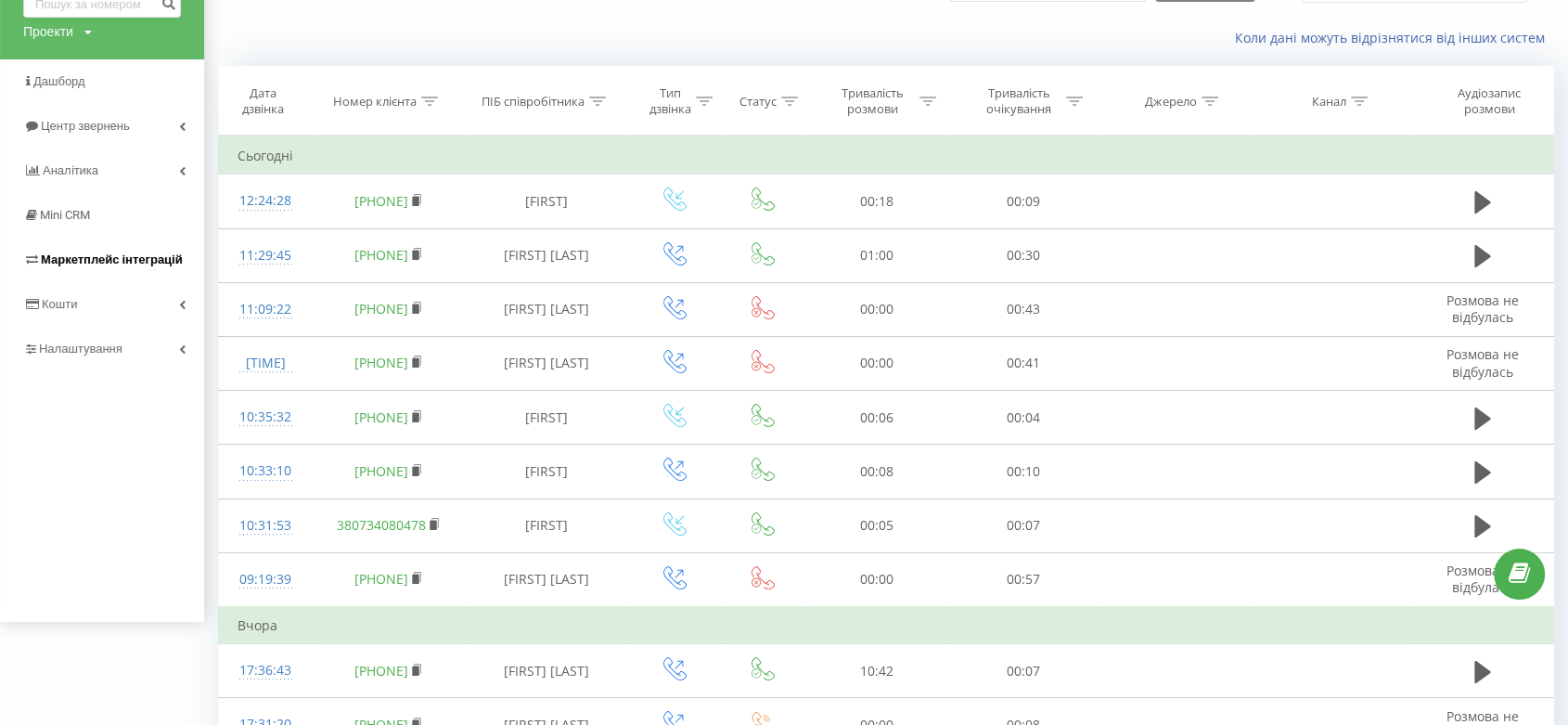 click on "Маркетплейс інтеграцій" at bounding box center [111, 259] 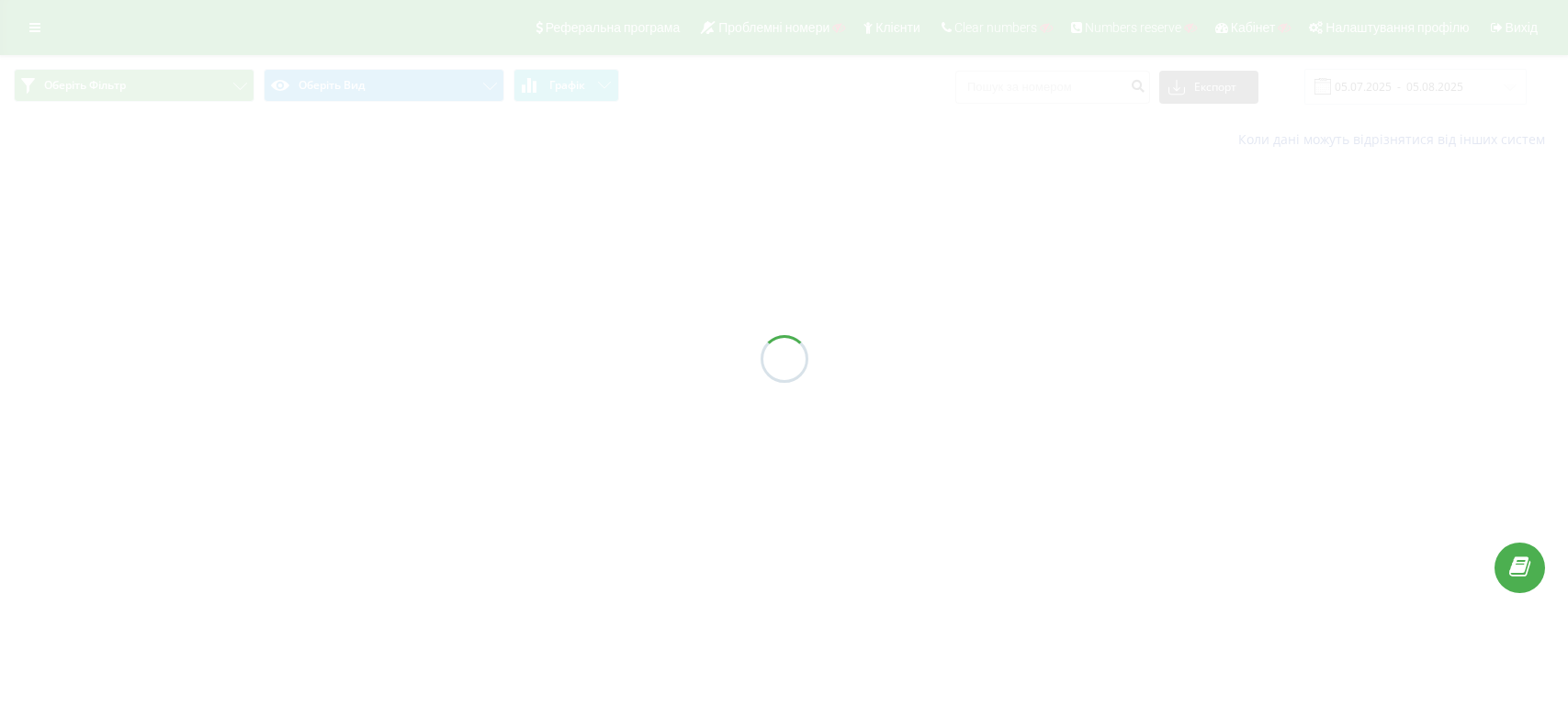 scroll, scrollTop: 0, scrollLeft: 0, axis: both 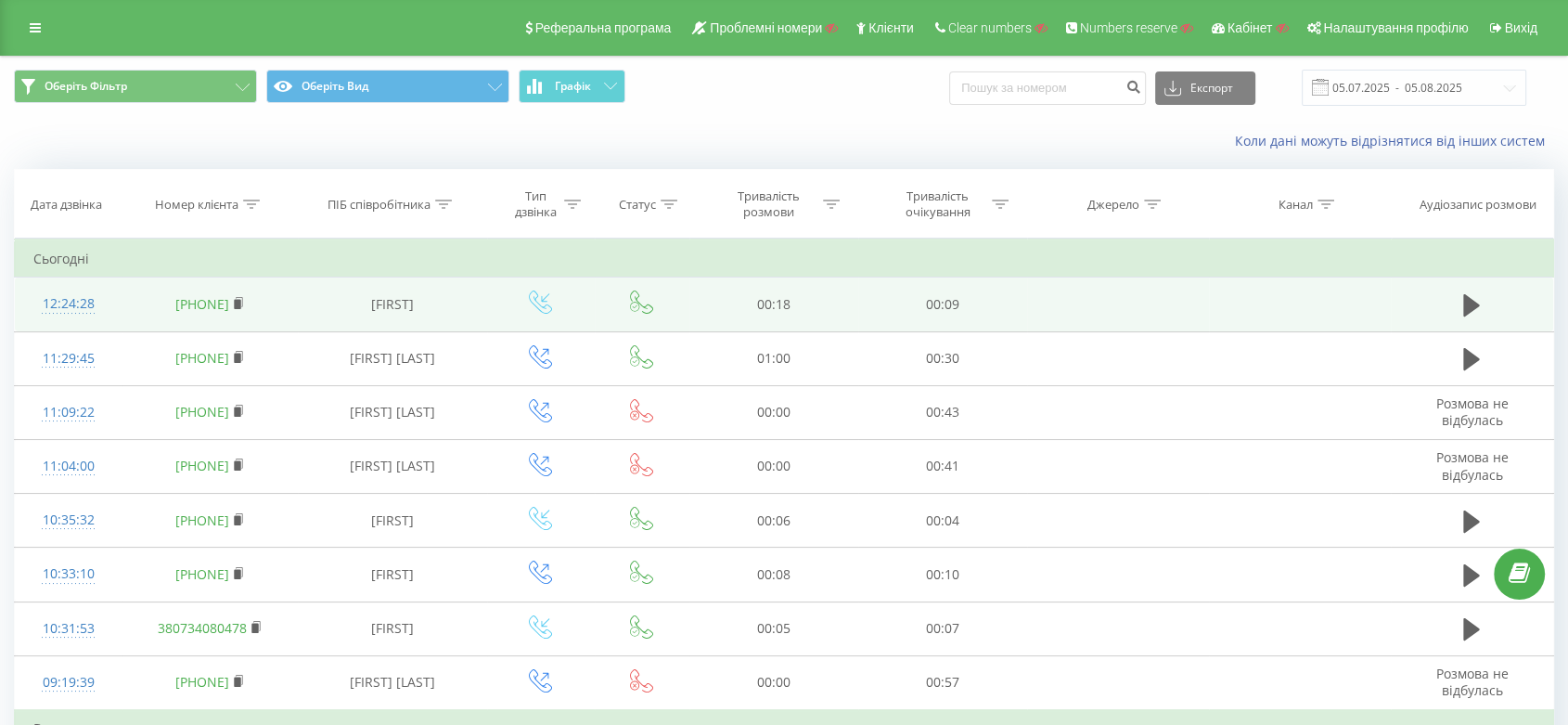 click on "12:24:28" at bounding box center (69, 304) 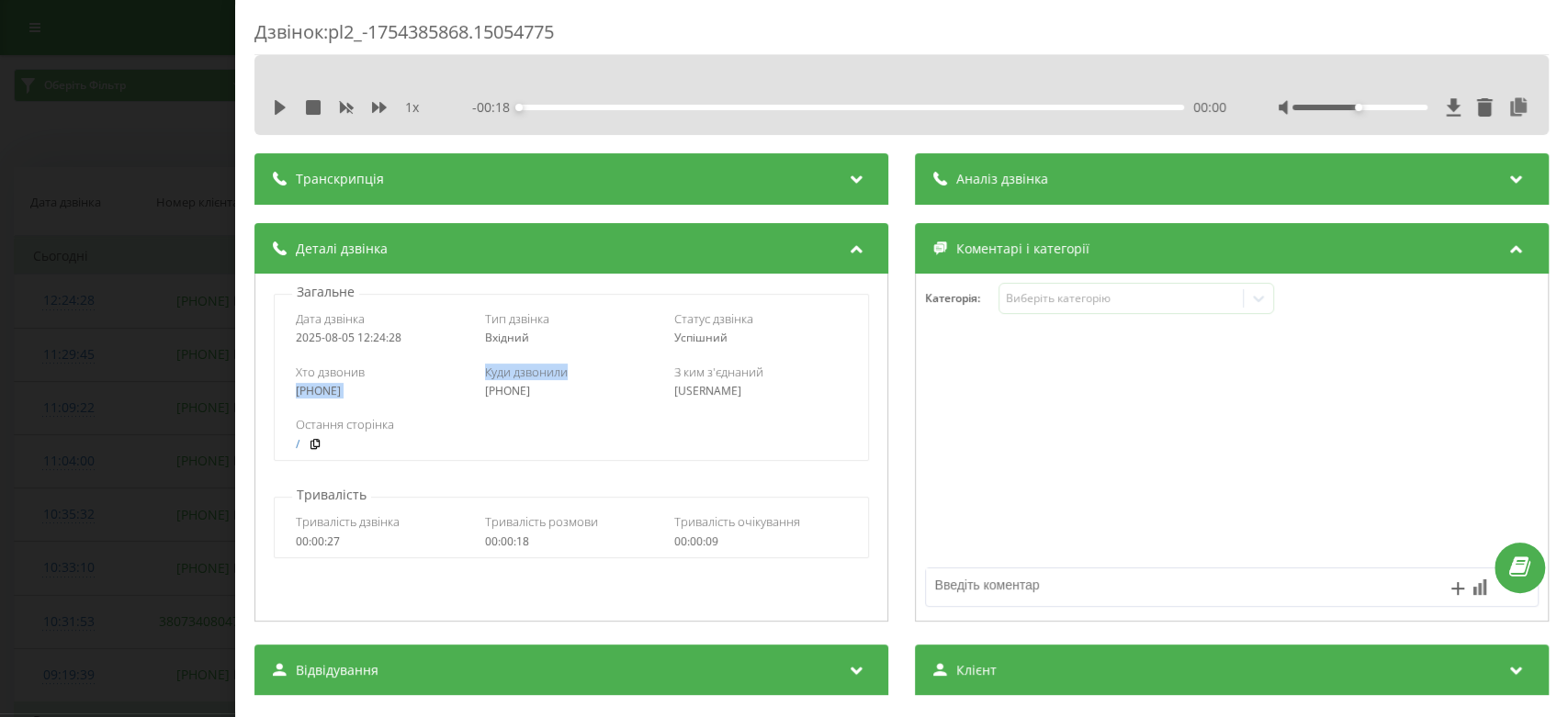 drag, startPoint x: 572, startPoint y: 387, endPoint x: 629, endPoint y: 387, distance: 57 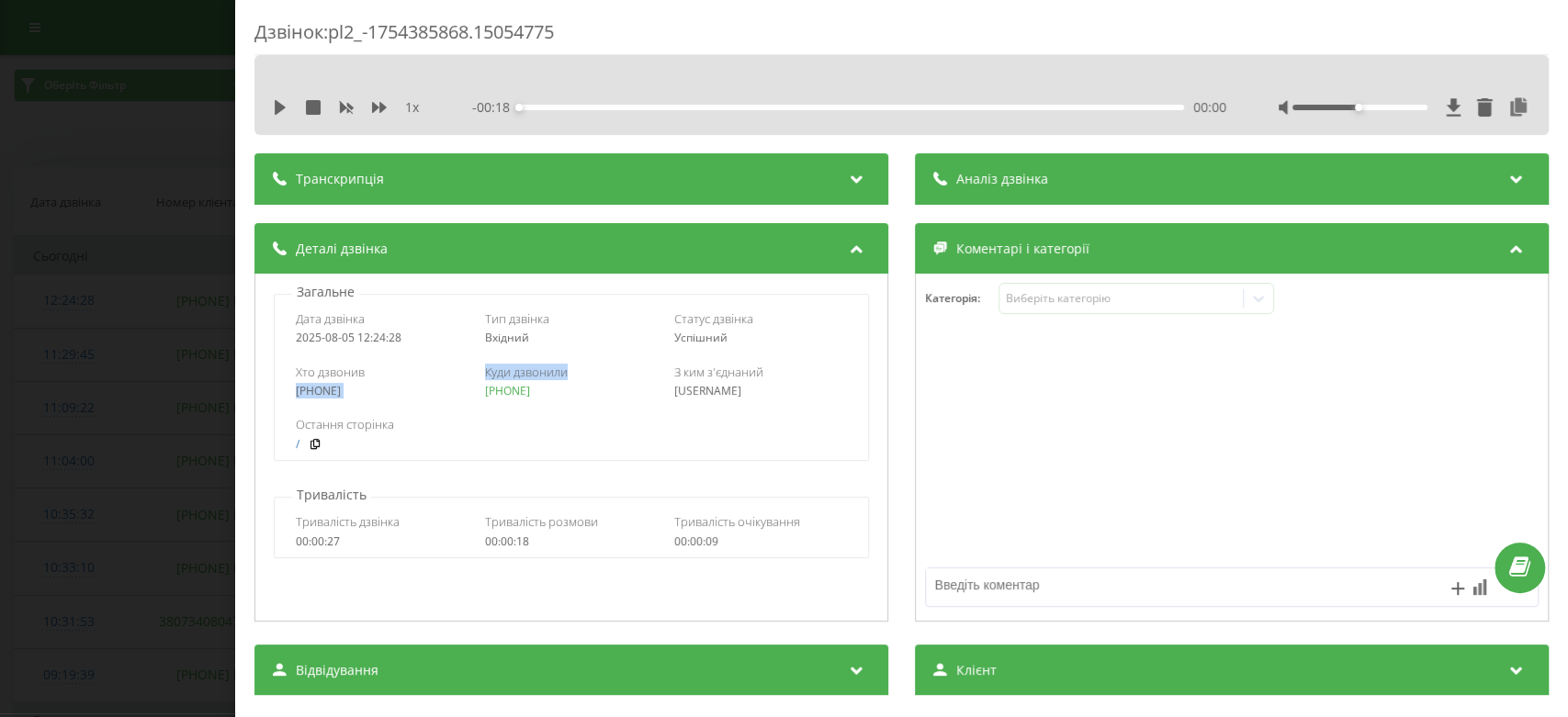 click on "[PHONE]" at bounding box center [571, 391] 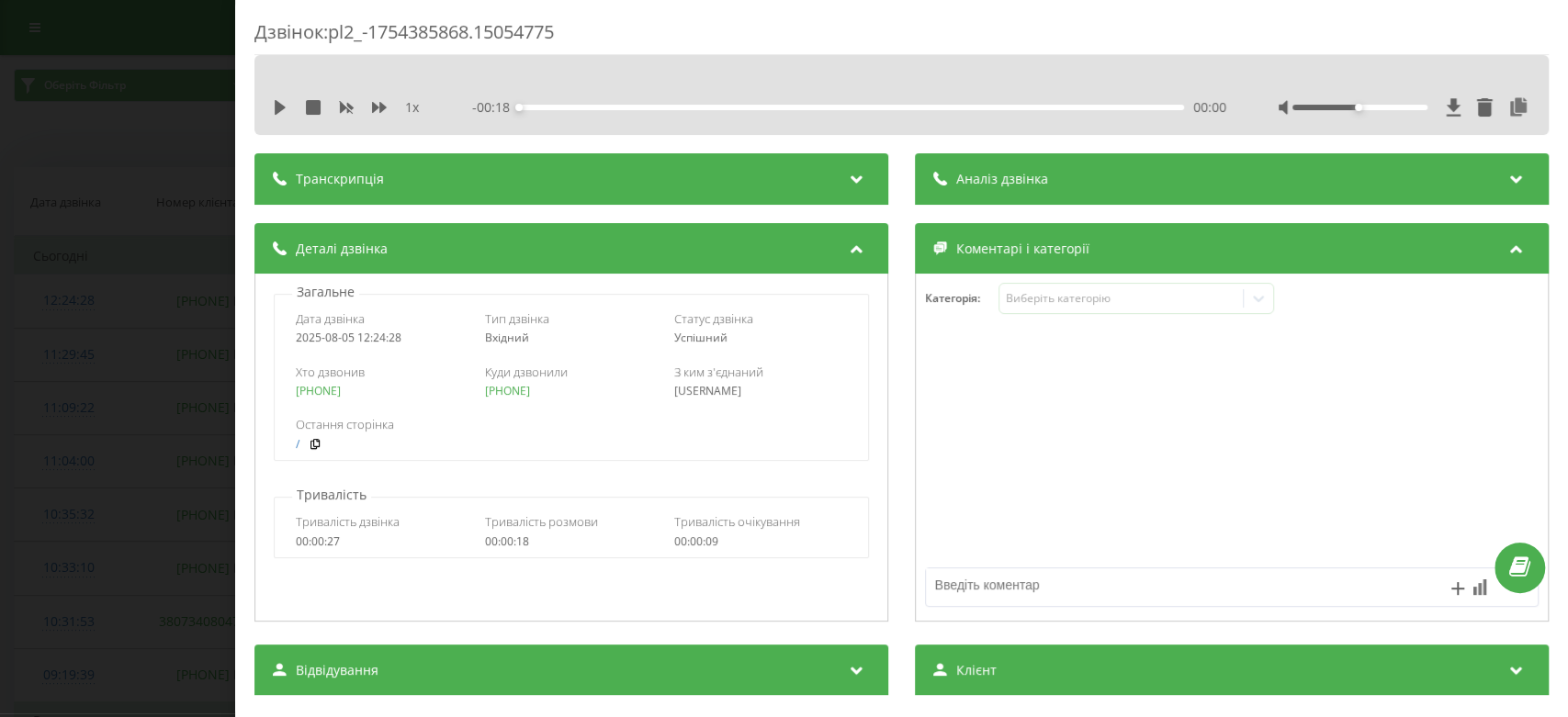 drag, startPoint x: 500, startPoint y: 395, endPoint x: 461, endPoint y: 387, distance: 39.812058 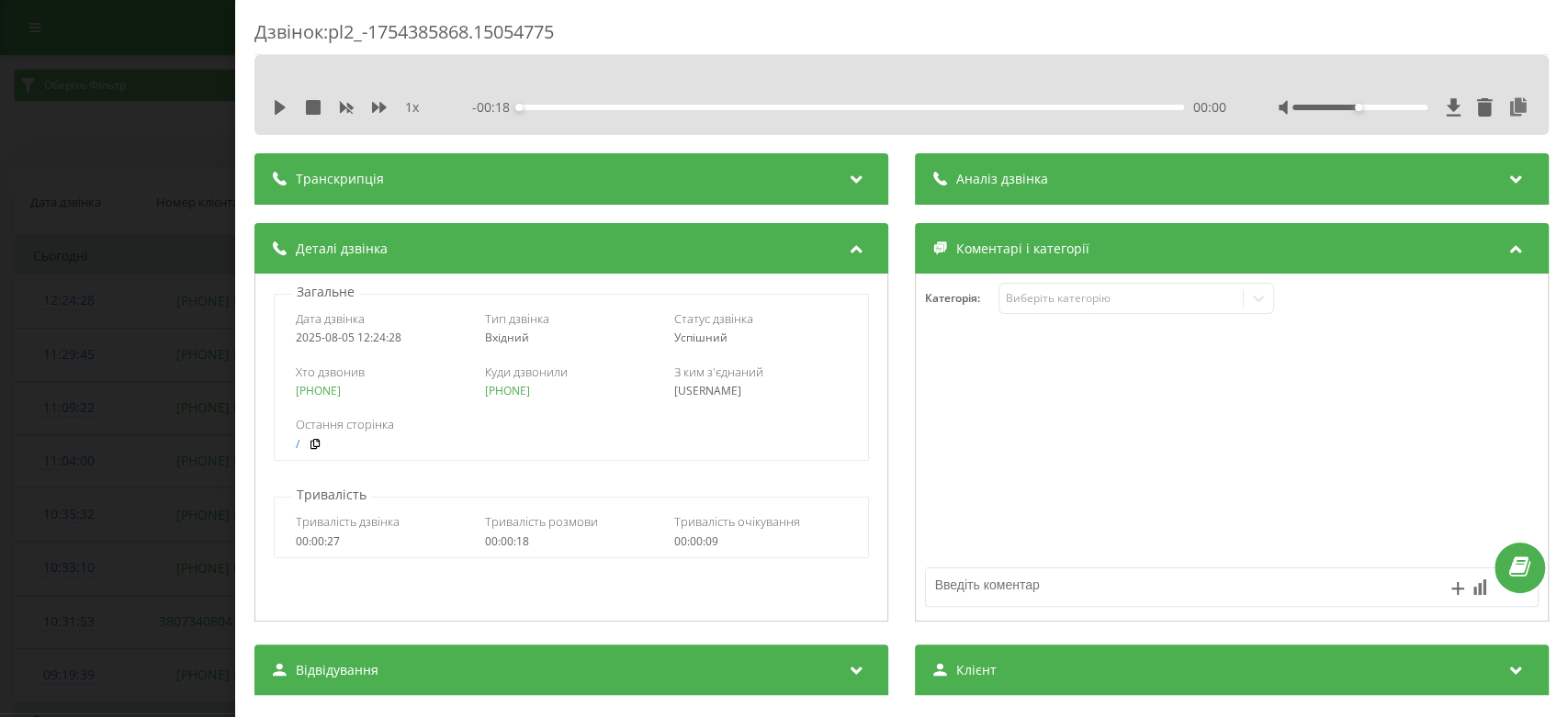click on "Дзвінок :  pl2_-1754385868.15054775   1 x  - 00:18 00:00   00:00   Транскрипція Для AI-аналізу майбутніх дзвінків  налаштуйте та активуйте профіль на сторінці . Якщо профіль вже є і дзвінок відповідає його умовам, оновіть сторінку через 10 хвилин - AI аналізує поточний дзвінок. Аналіз дзвінка Для AI-аналізу майбутніх дзвінків  налаштуйте та активуйте профіль на сторінці . Якщо профіль вже є і дзвінок відповідає його умовам, оновіть сторінку через 10 хвилин - AI аналізує поточний дзвінок. Деталі дзвінка Загальне Дата дзвінка 2025-08-05 12:24:28 Тип дзвінка Вхідний Статус дзвінка Успішний 380667469115 /" at bounding box center (784, 358) 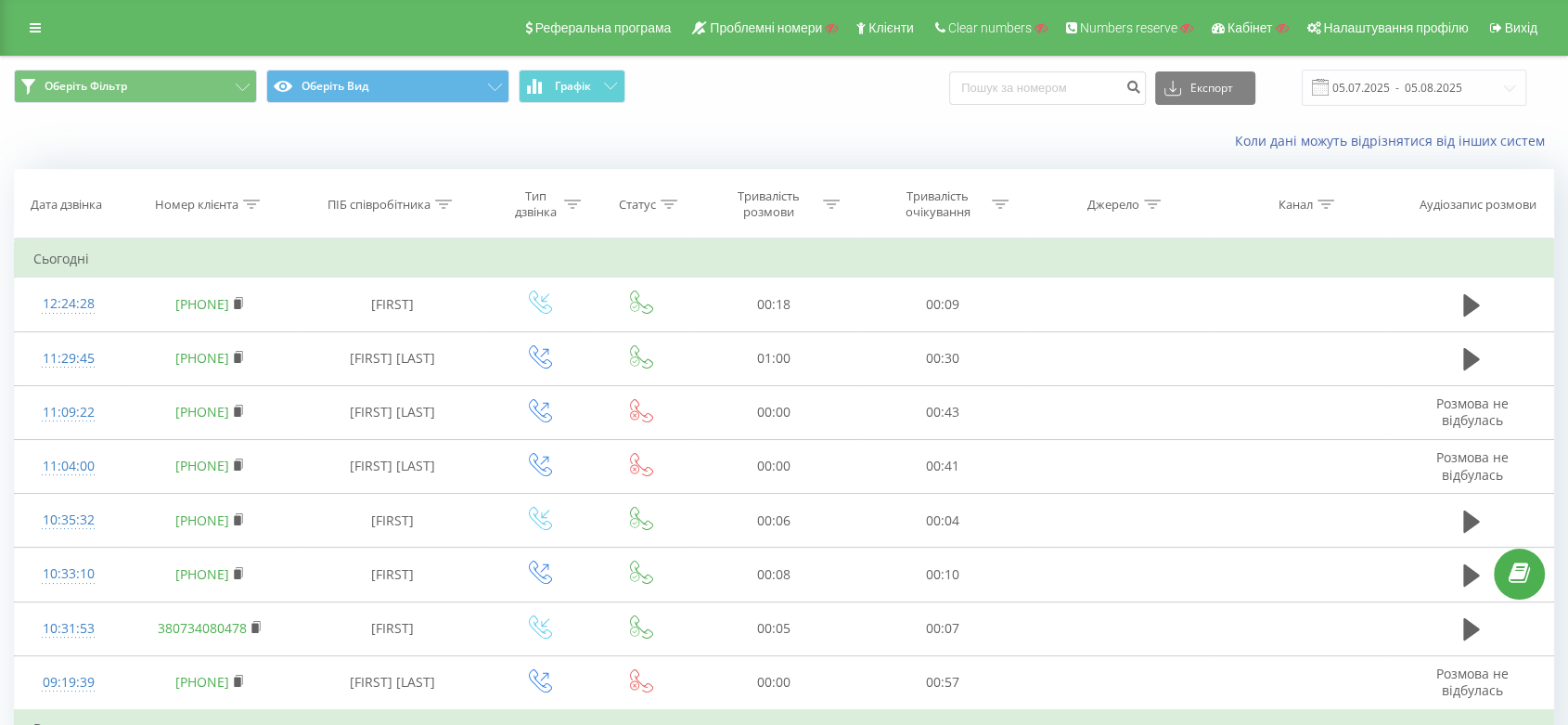 drag, startPoint x: 40, startPoint y: 34, endPoint x: 39, endPoint y: 58, distance: 24.020824 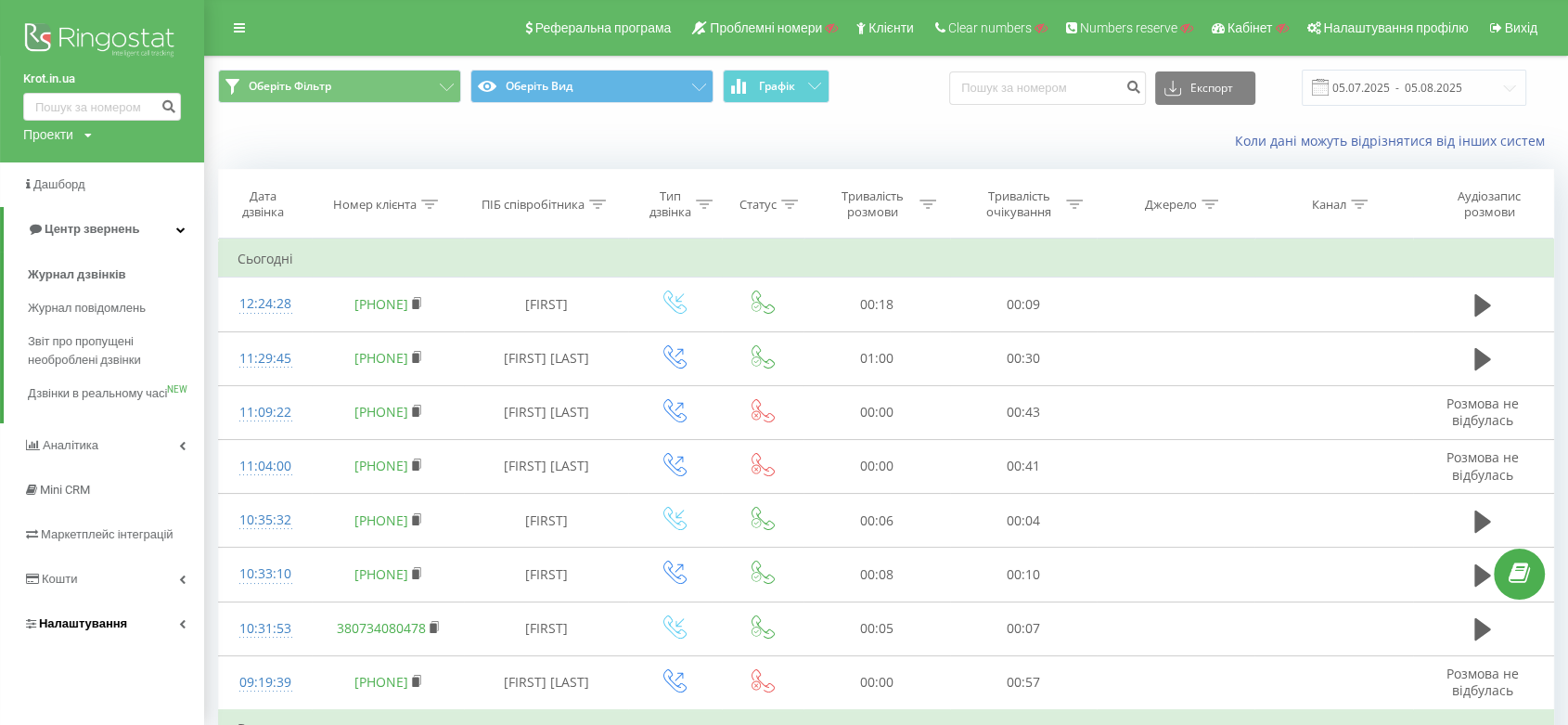 click on "Налаштування" at bounding box center (83, 623) 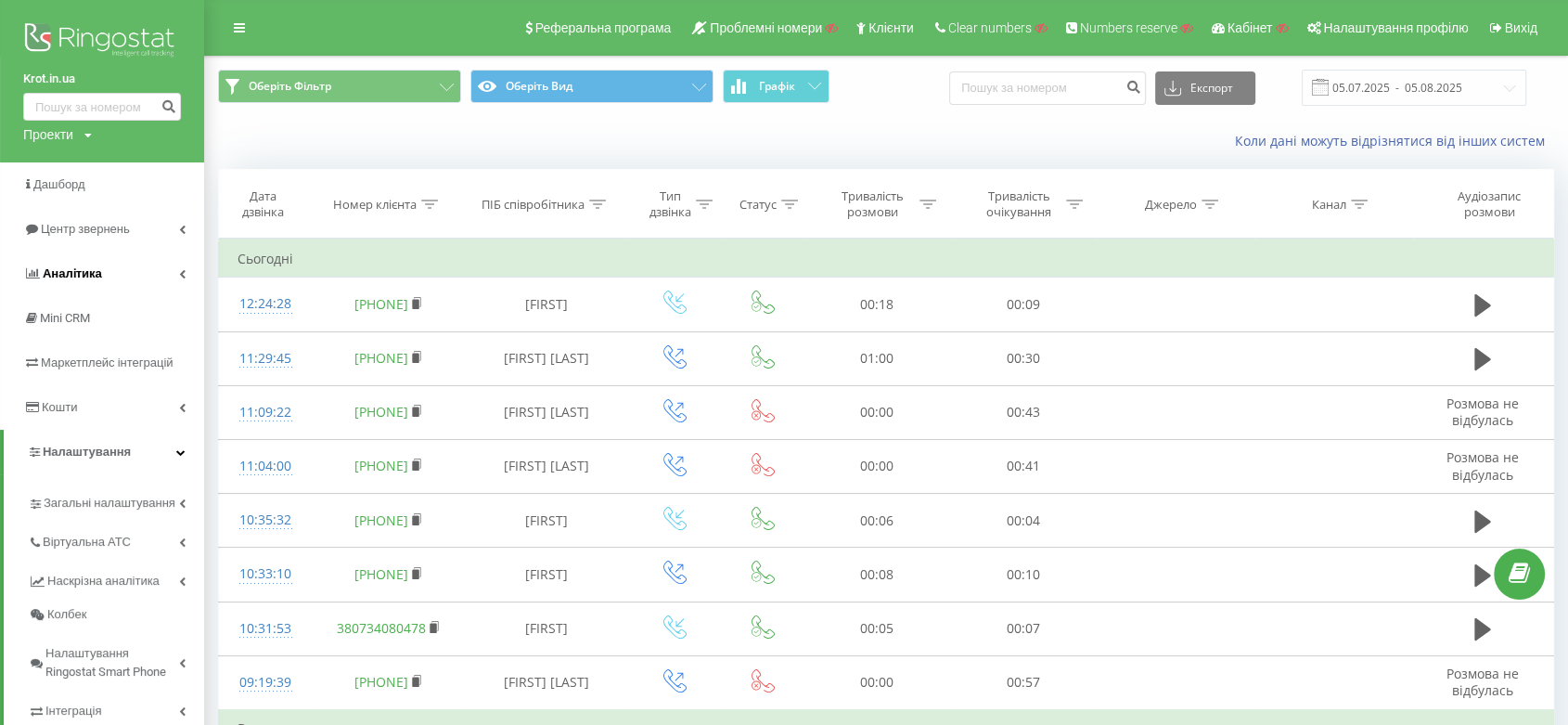 scroll, scrollTop: 103, scrollLeft: 0, axis: vertical 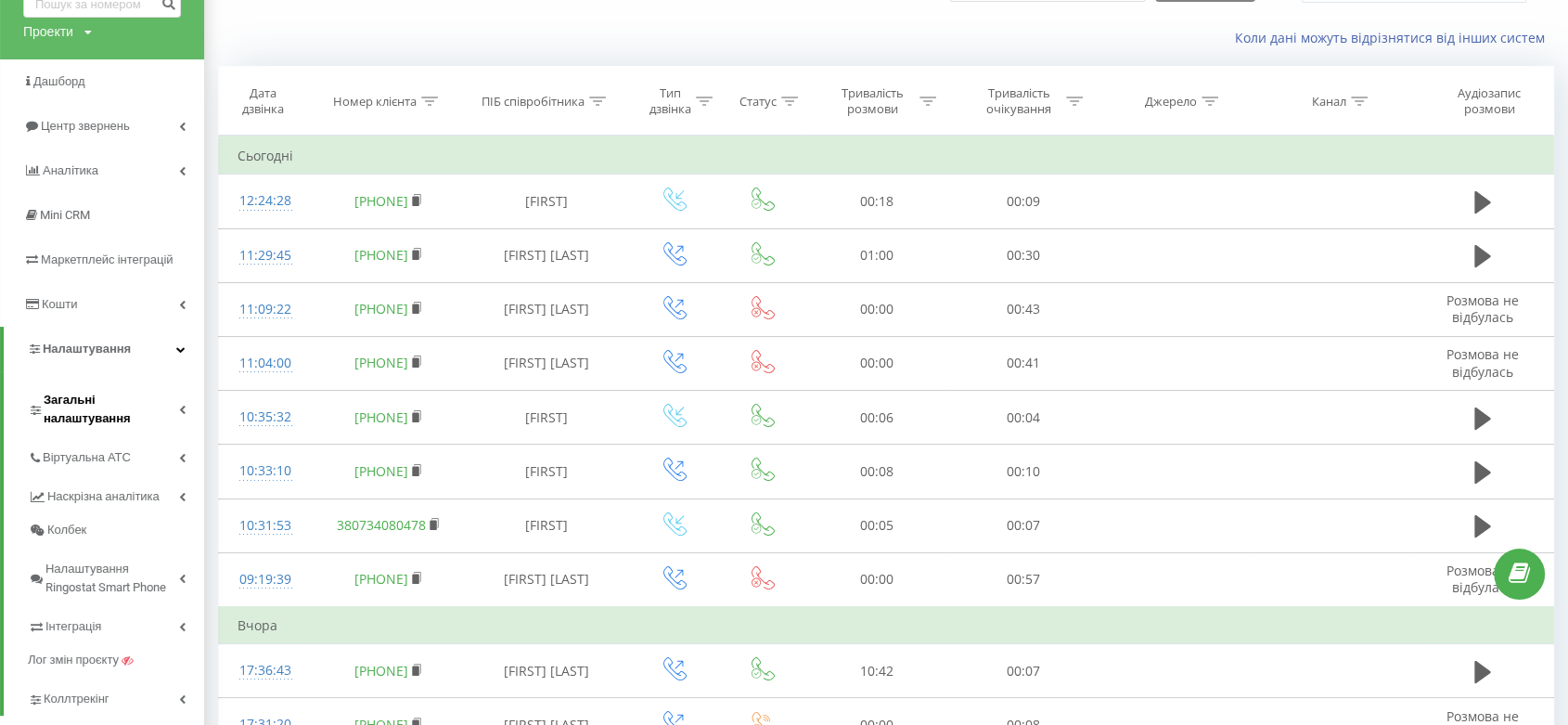 click on "Загальні налаштування" at bounding box center [116, 407] 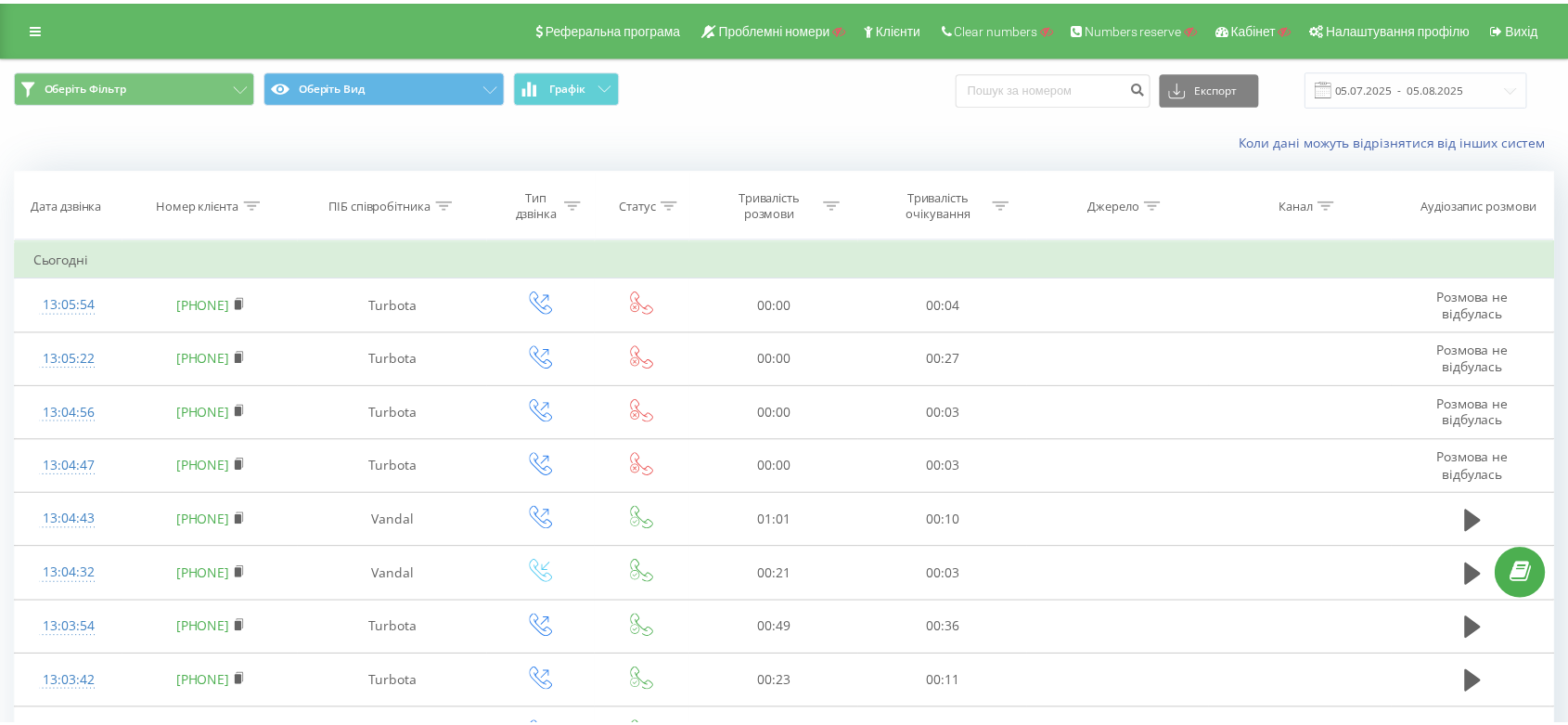 scroll, scrollTop: 0, scrollLeft: 0, axis: both 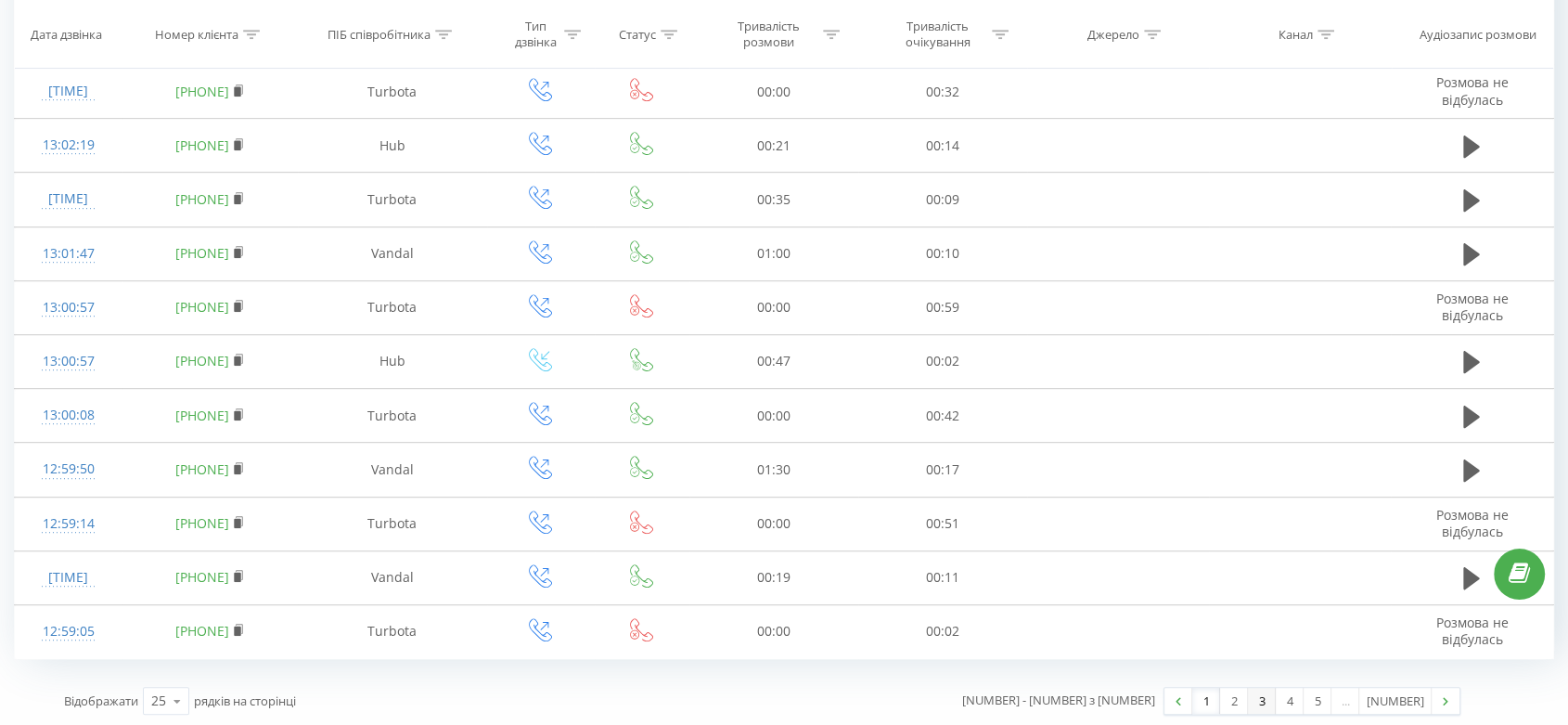 click on "3" at bounding box center [1262, 701] 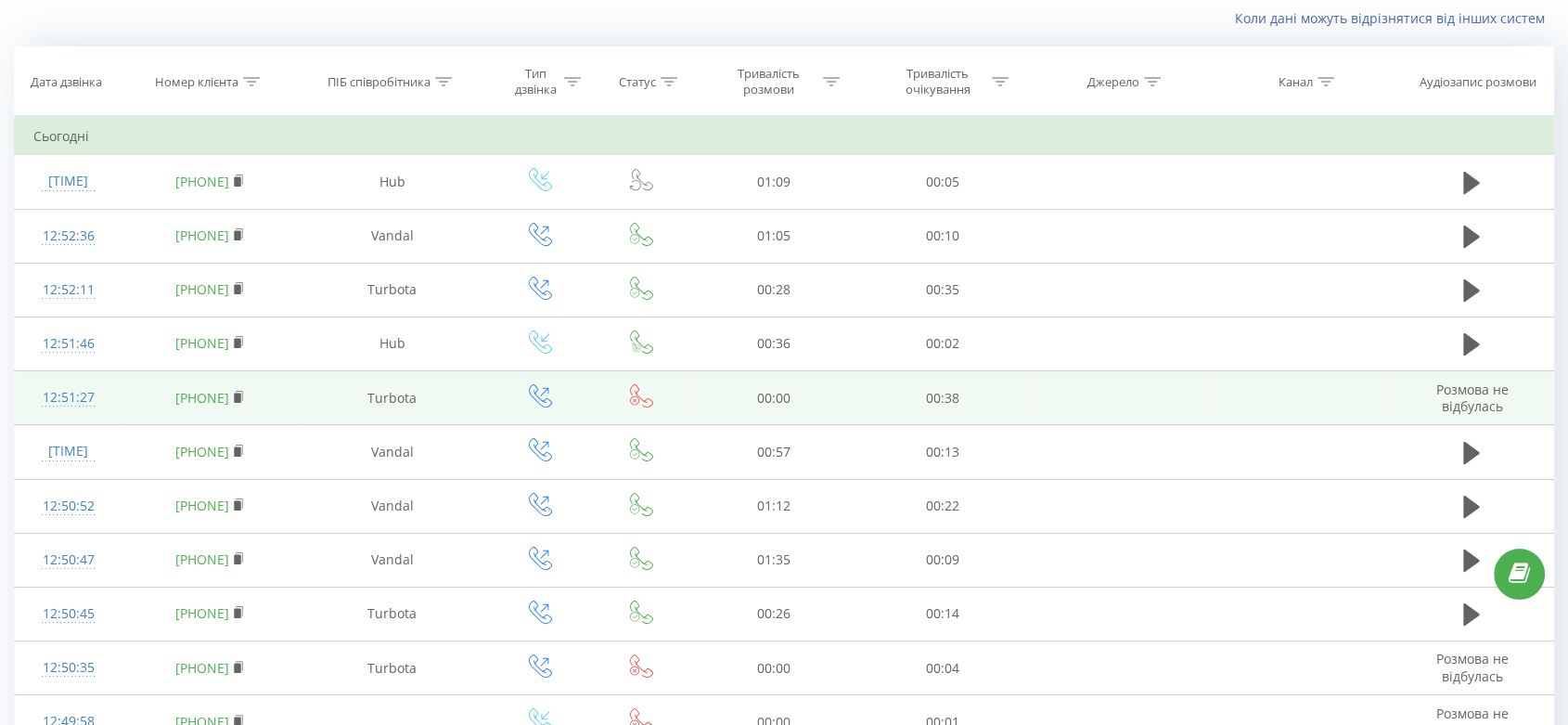 scroll, scrollTop: 948, scrollLeft: 0, axis: vertical 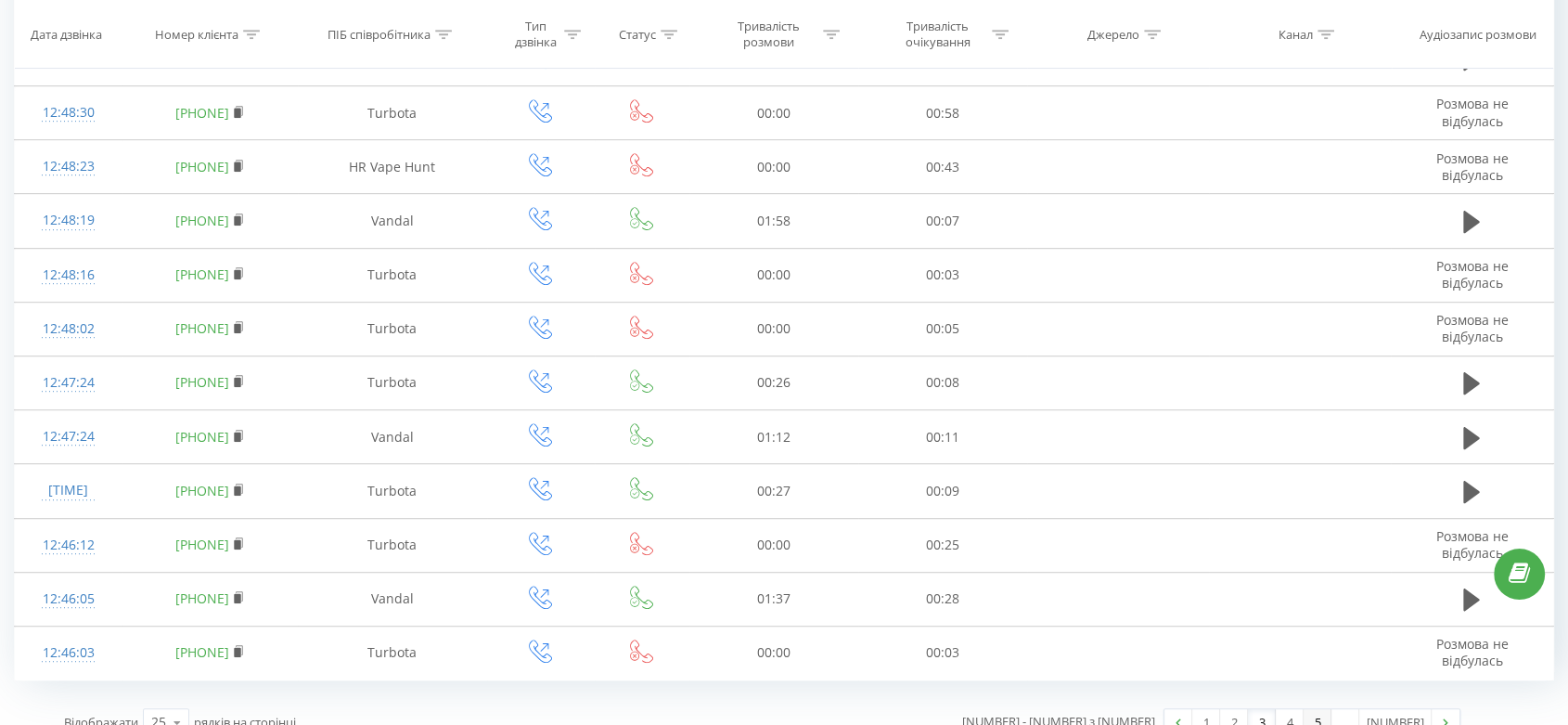 click on "5" at bounding box center [1317, 722] 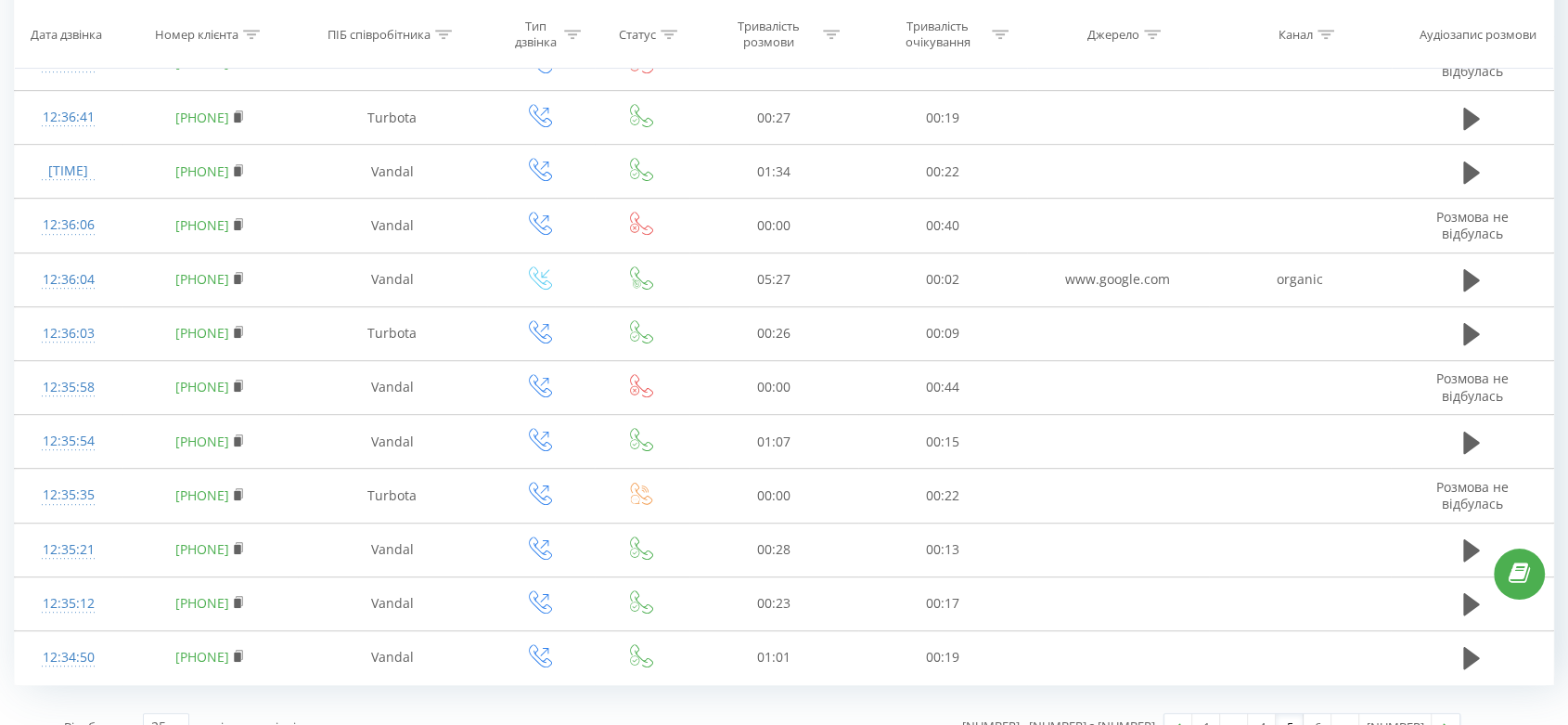 scroll, scrollTop: 948, scrollLeft: 0, axis: vertical 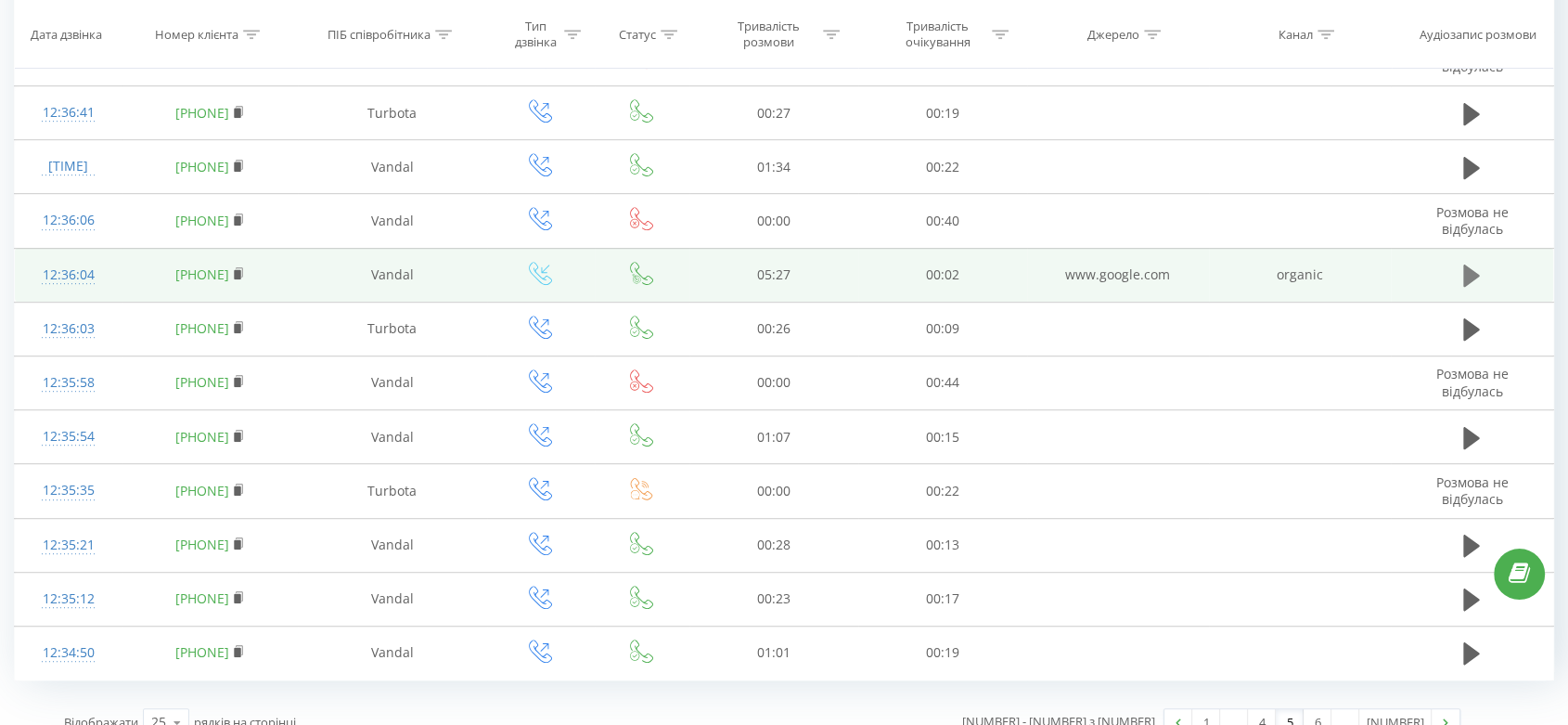 click at bounding box center [1472, 276] 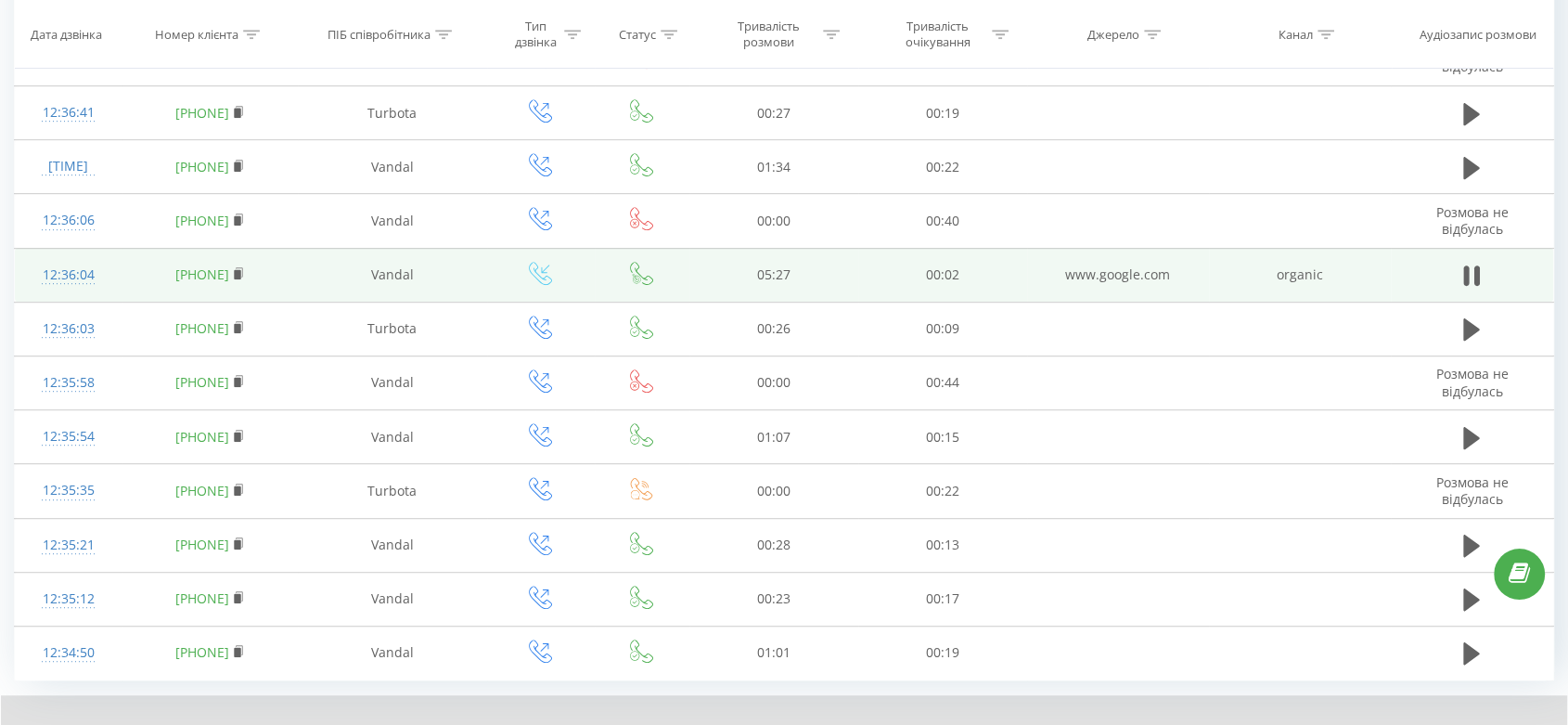 click on "12:36:04" at bounding box center [69, 275] 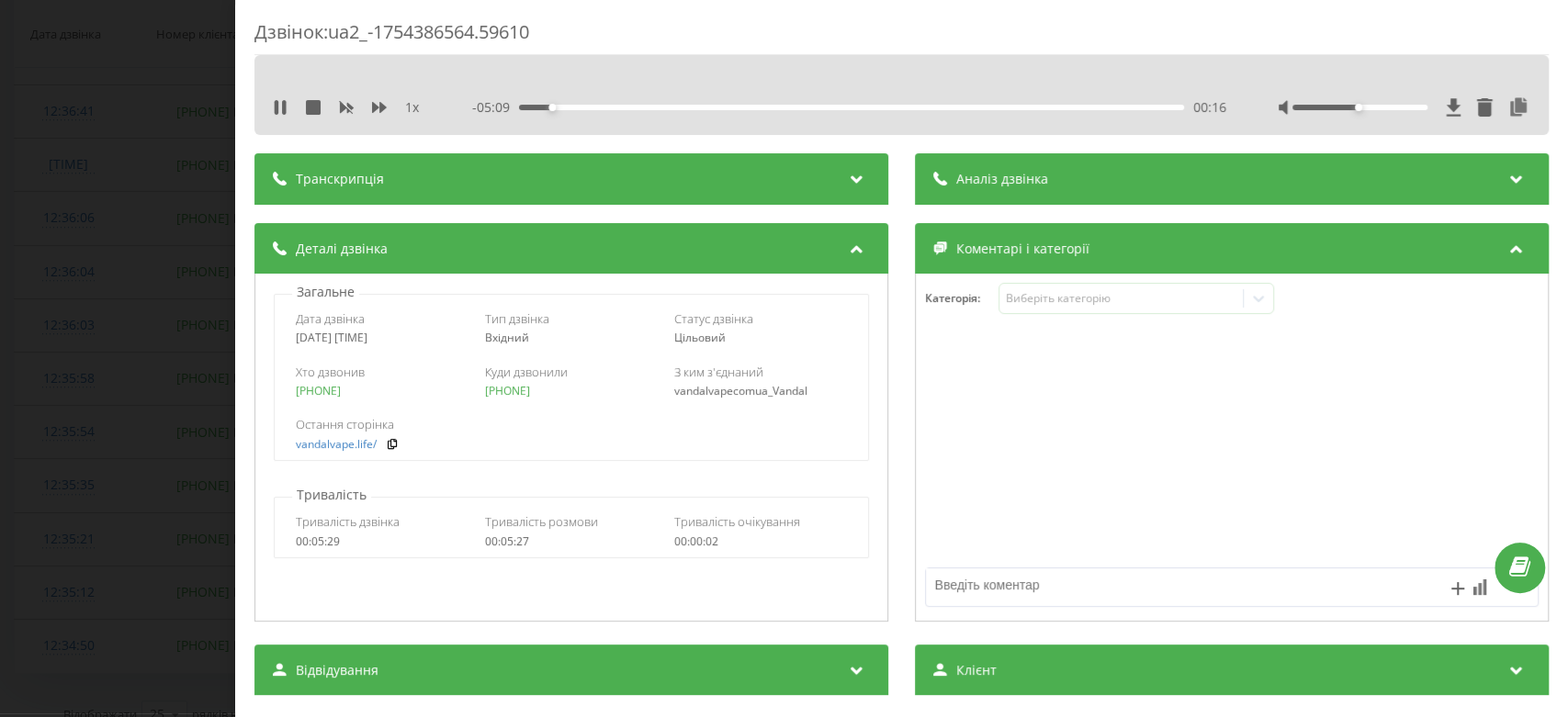 click on "Дзвінок :  ua2_-1754386564.59610   1 x  - 05:09 00:16   00:16   Транскрипція Для AI-аналізу майбутніх дзвінків  налаштуйте та активуйте профіль на сторінці . Якщо профіль вже є і дзвінок відповідає його умовам, оновіть сторінку через 10 хвилин - AI аналізує поточний дзвінок. Аналіз дзвінка Для AI-аналізу майбутніх дзвінків  налаштуйте та активуйте профіль на сторінці . Якщо профіль вже є і дзвінок відповідає його умовам, оновіть сторінку через 10 хвилин - AI аналізує поточний дзвінок. Деталі дзвінка Загальне Дата дзвінка 2025-08-05 12:36:04 Тип дзвінка Вхідний Статус дзвінка Цільовий 380955407078 : :" at bounding box center (784, 358) 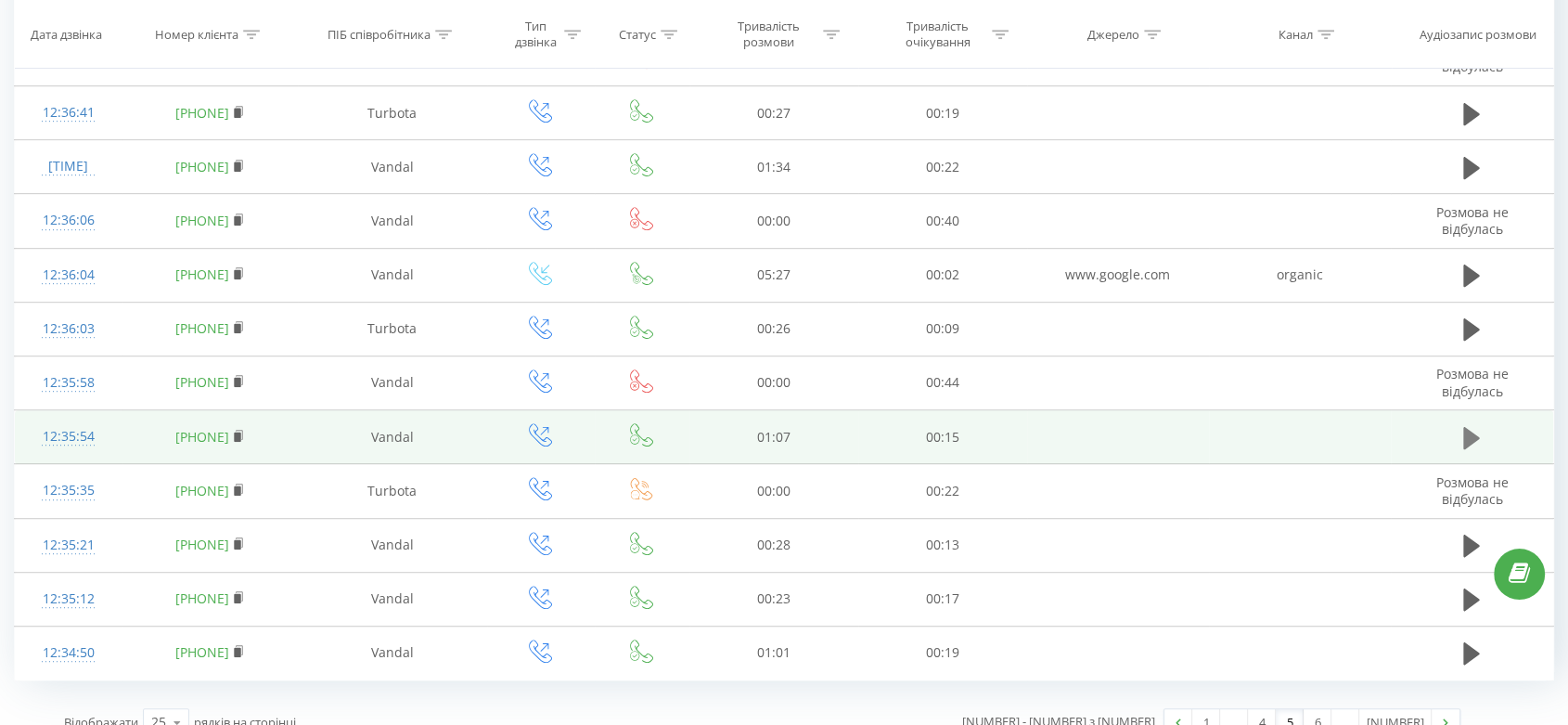 click 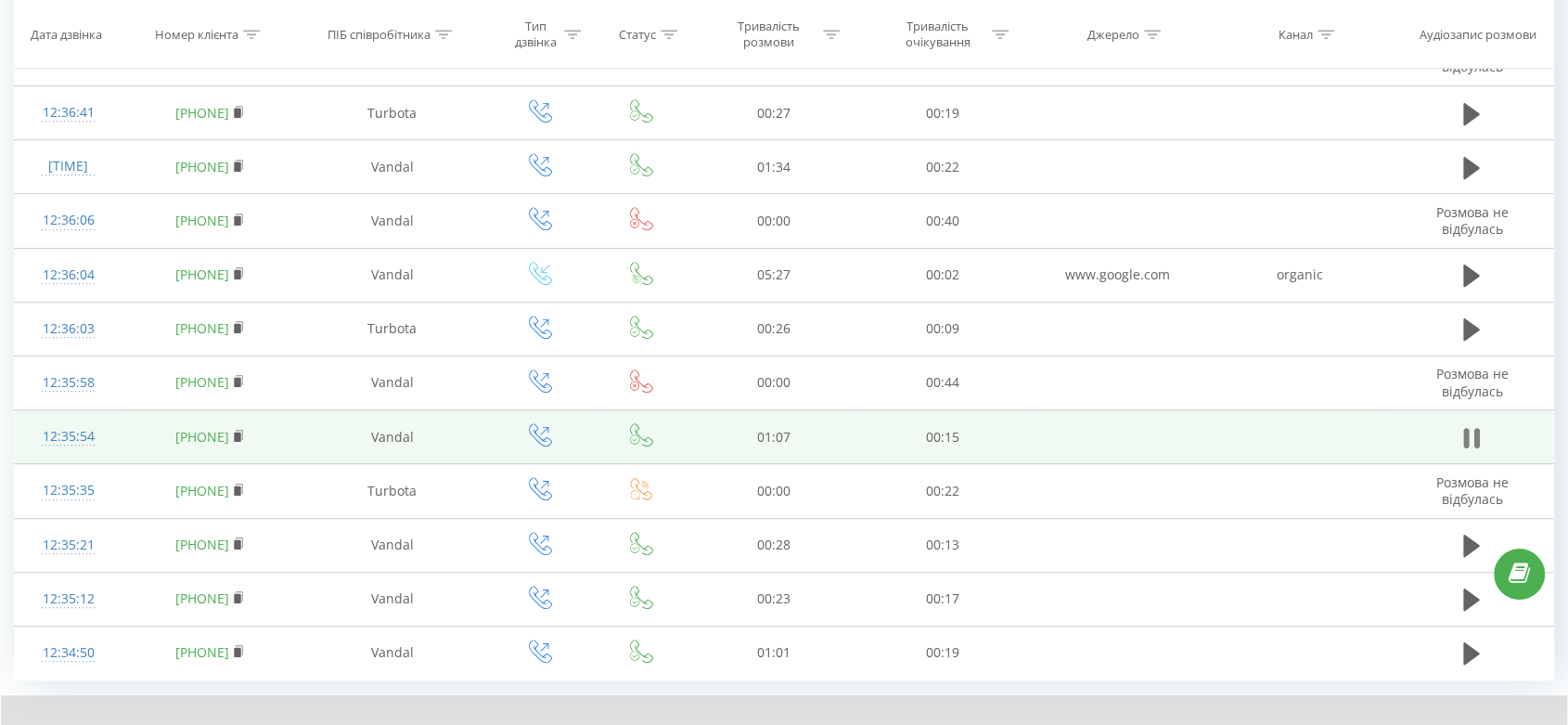 click 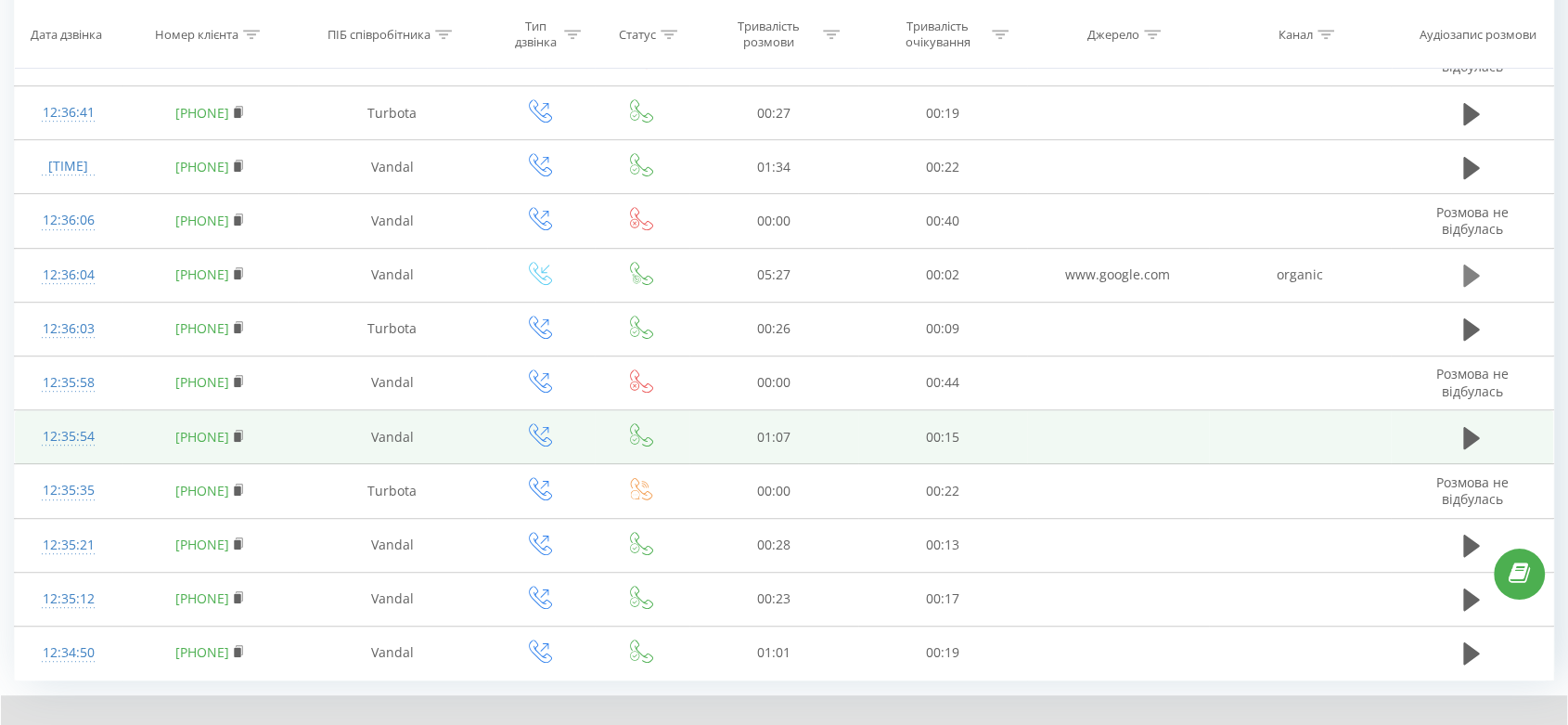 click 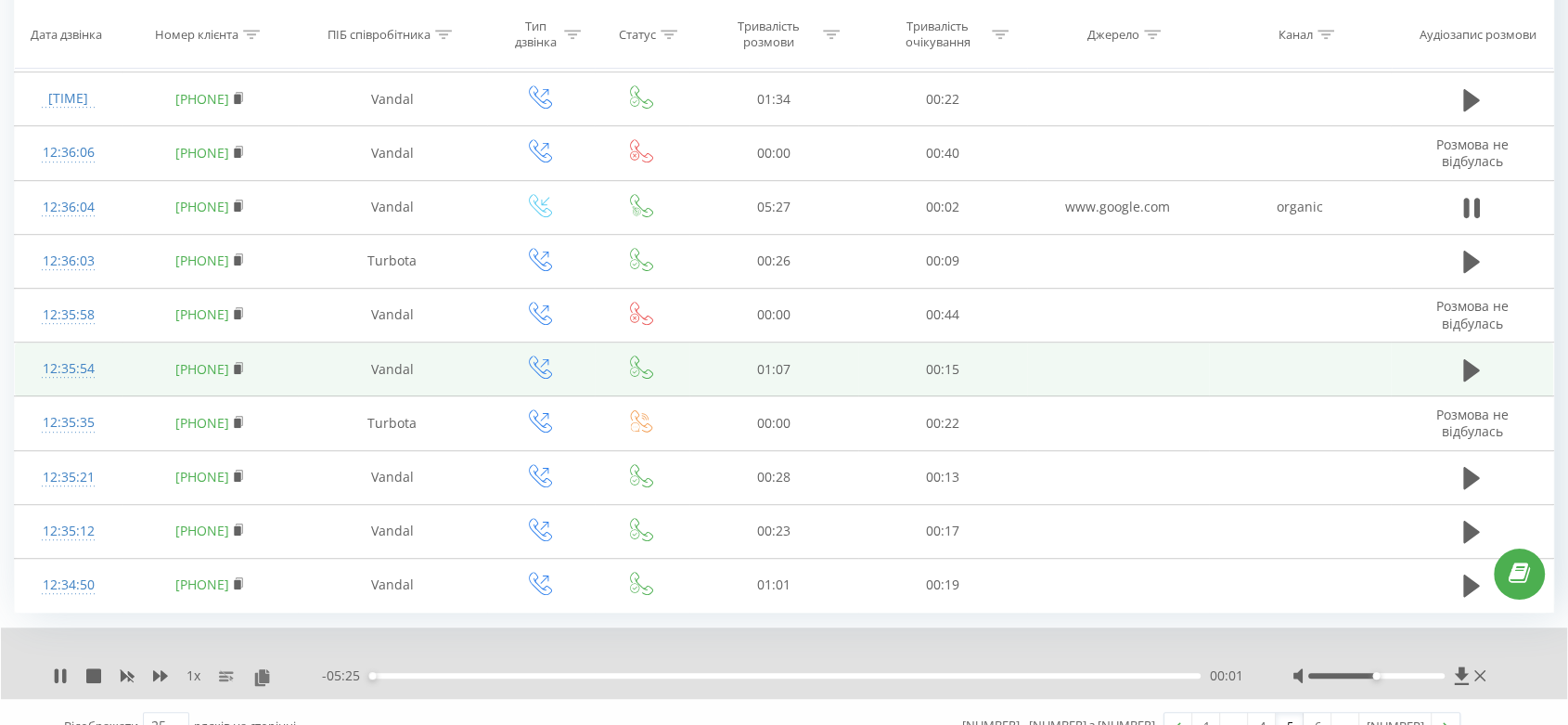 scroll, scrollTop: 1041, scrollLeft: 0, axis: vertical 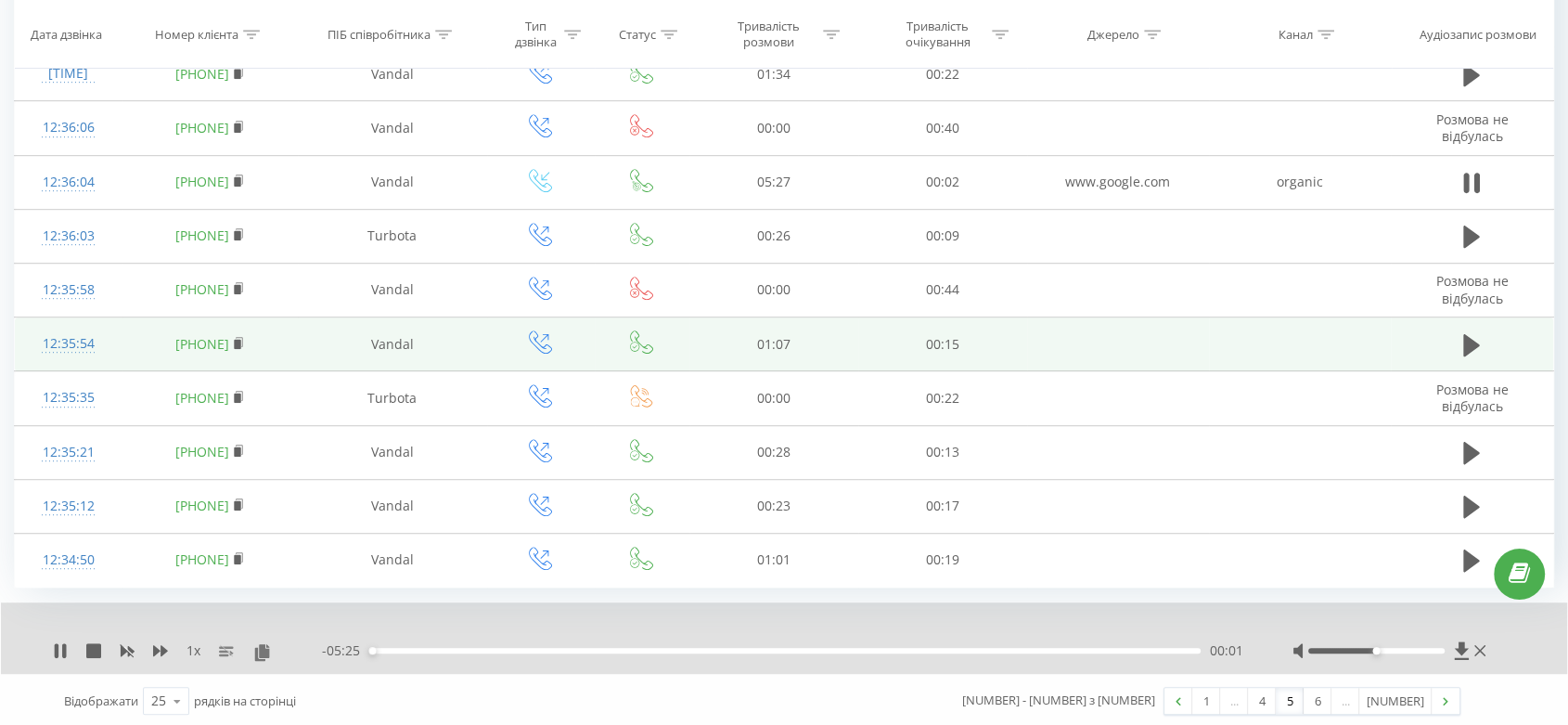 click on "- 05:25 00:01   00:01" at bounding box center [784, 651] 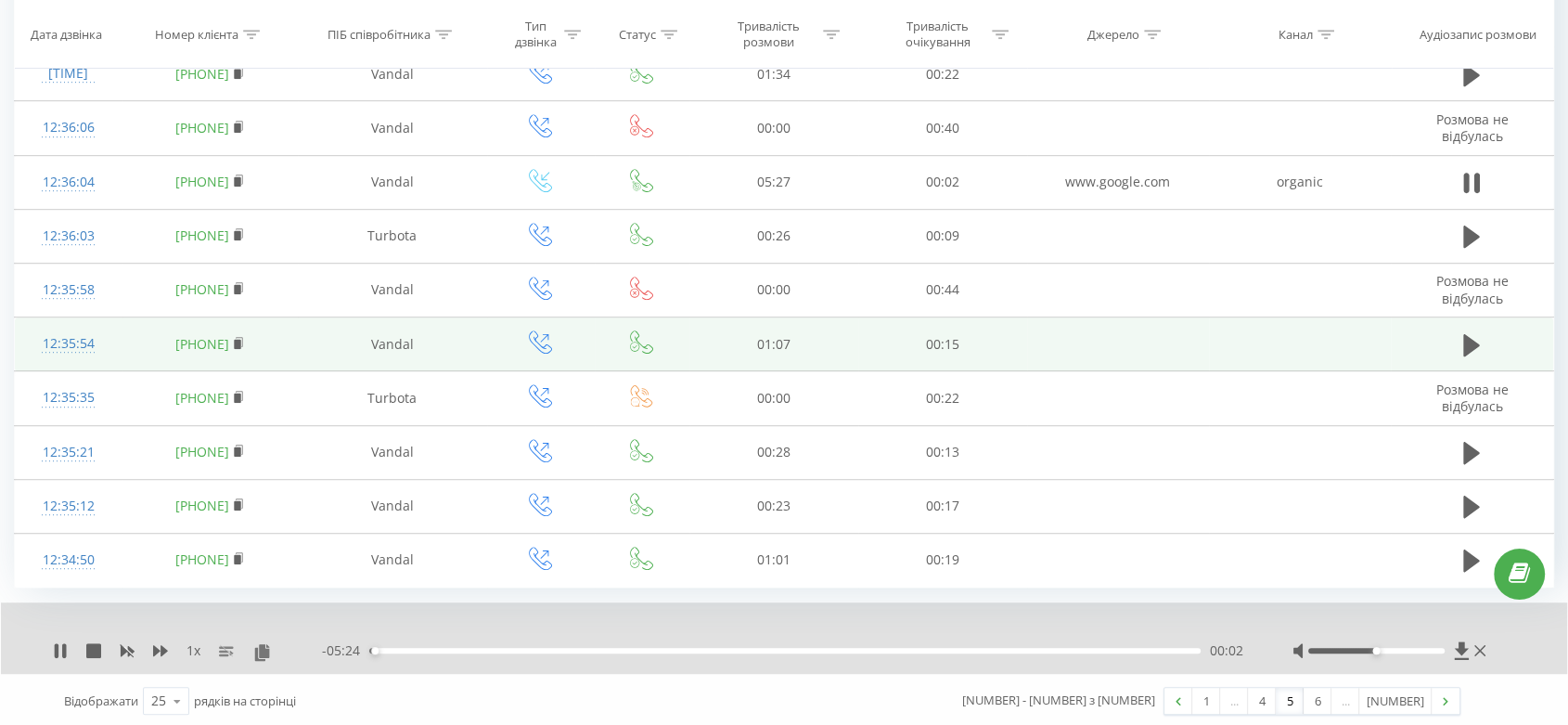 click on "00:02" at bounding box center (785, 651) 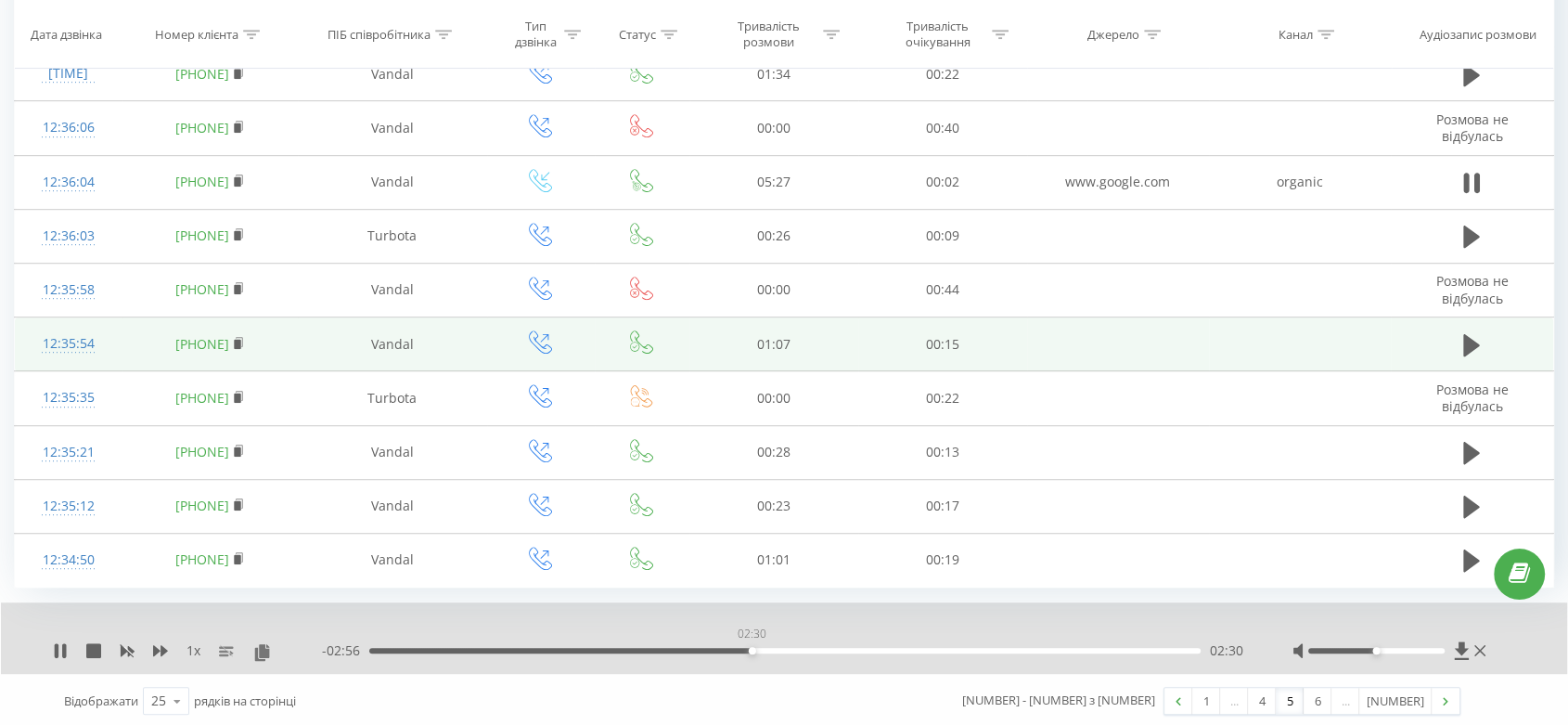 click on "02:30" at bounding box center [785, 651] 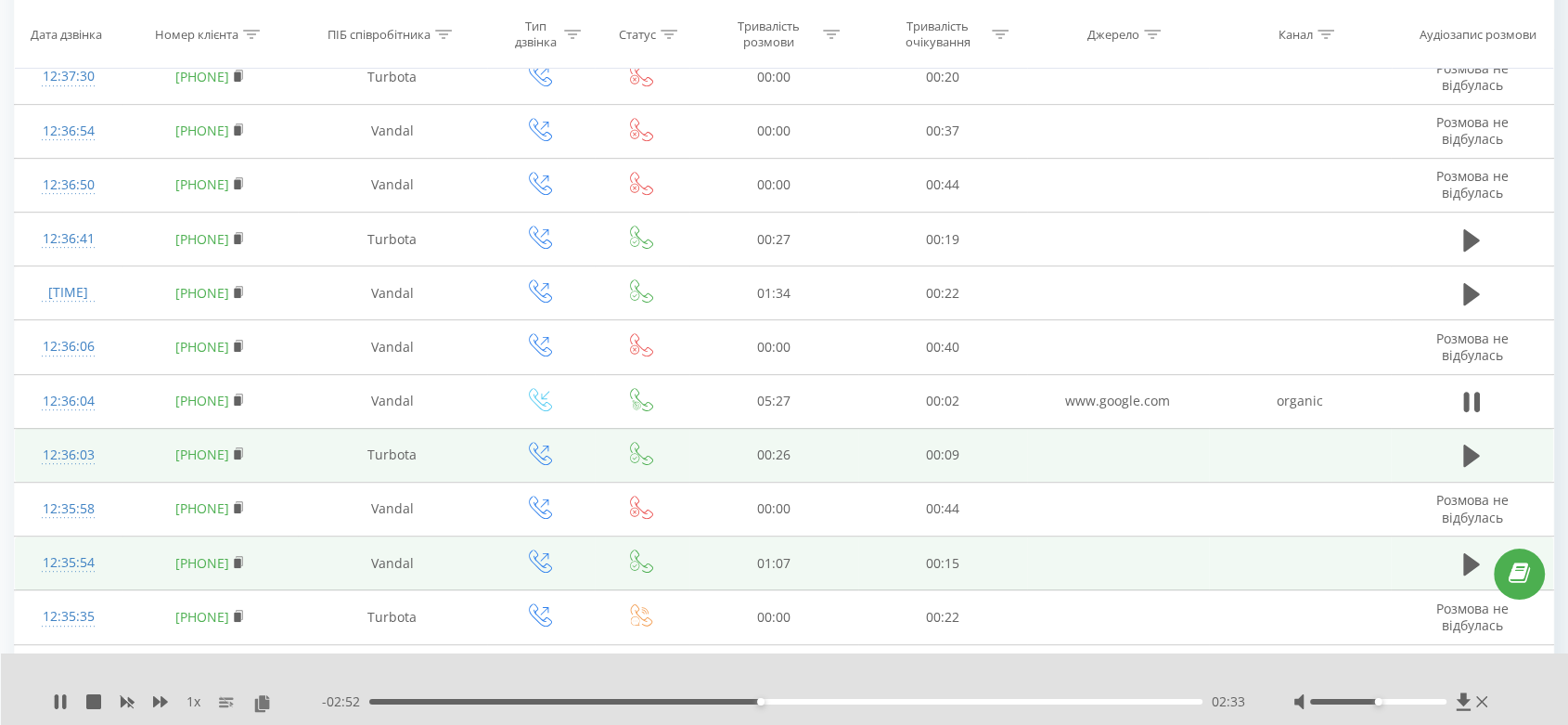 scroll, scrollTop: 731, scrollLeft: 0, axis: vertical 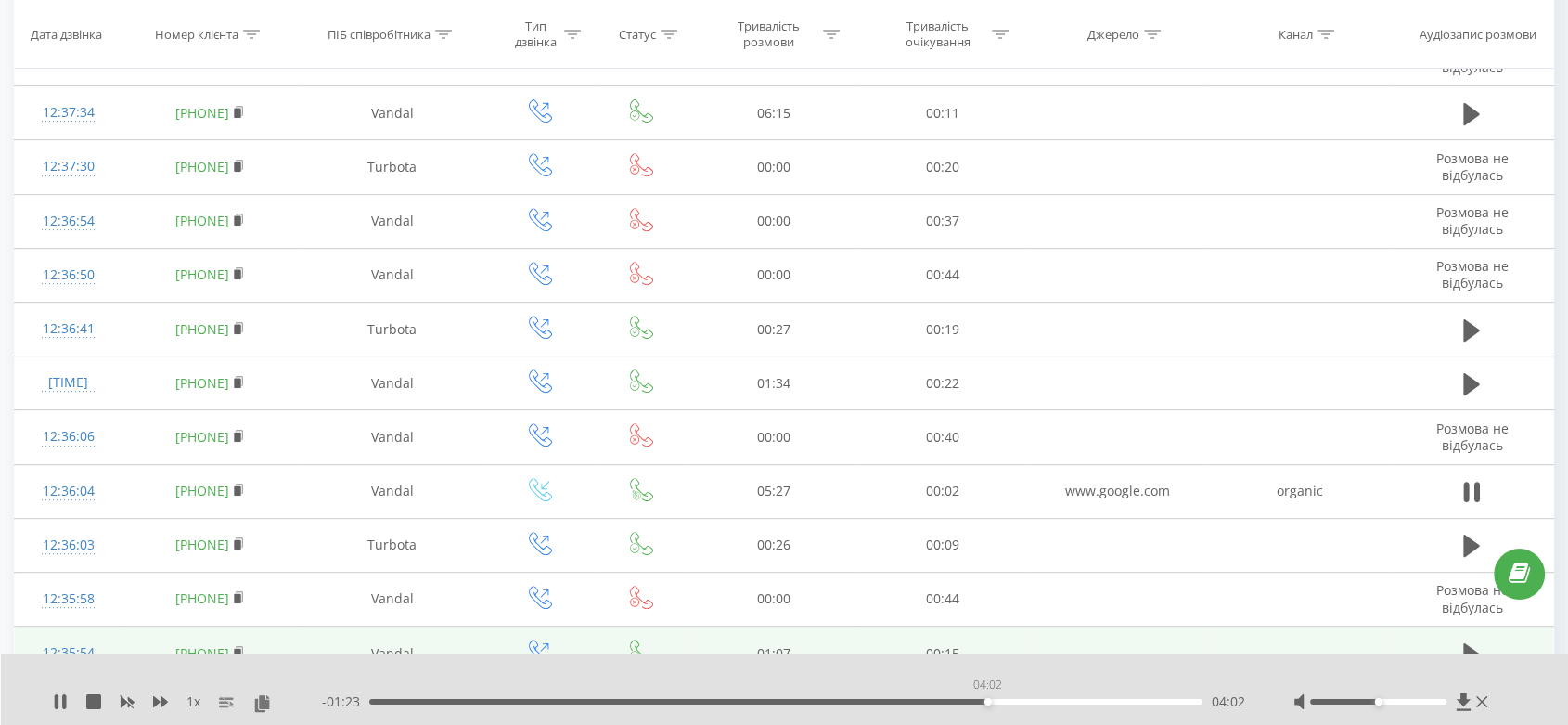 click on "04:02" at bounding box center [786, 702] 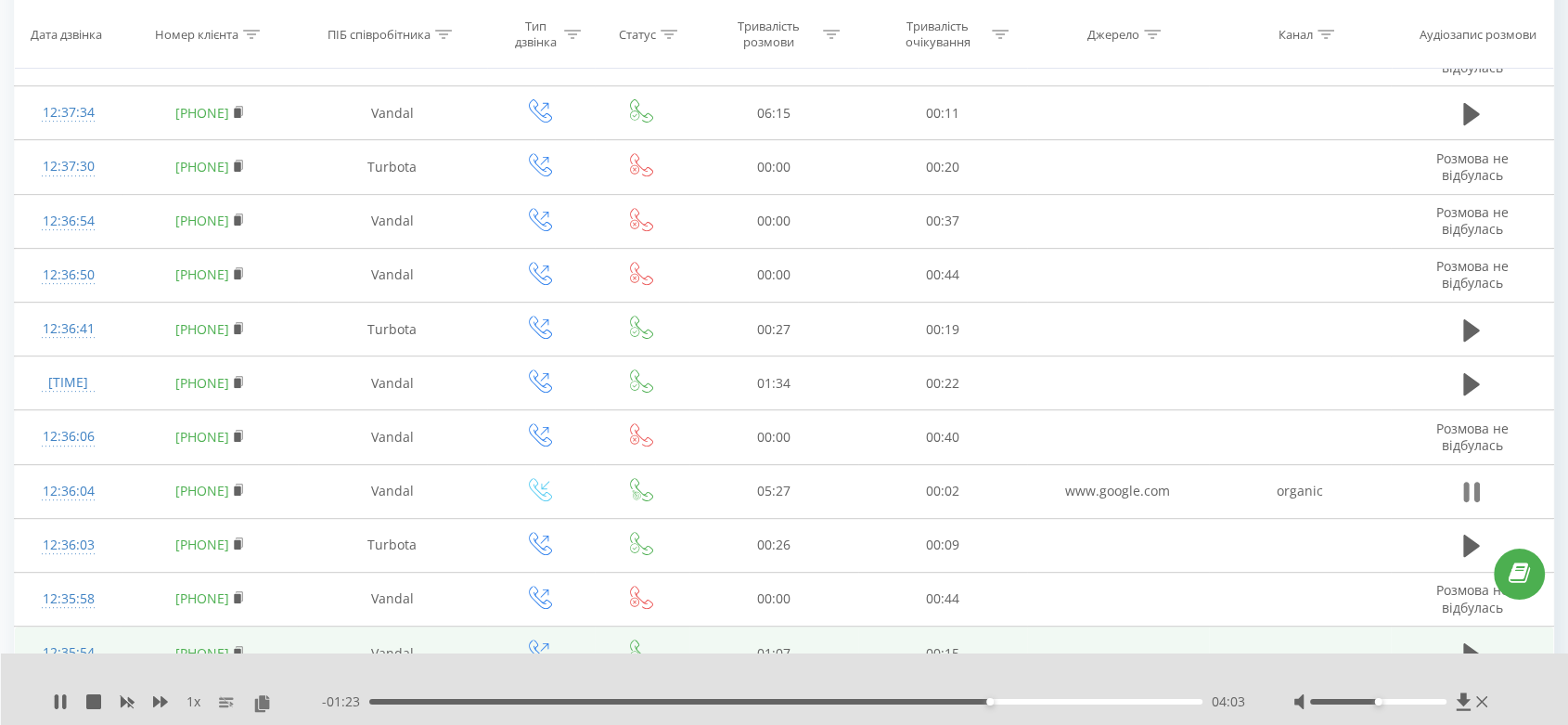 click 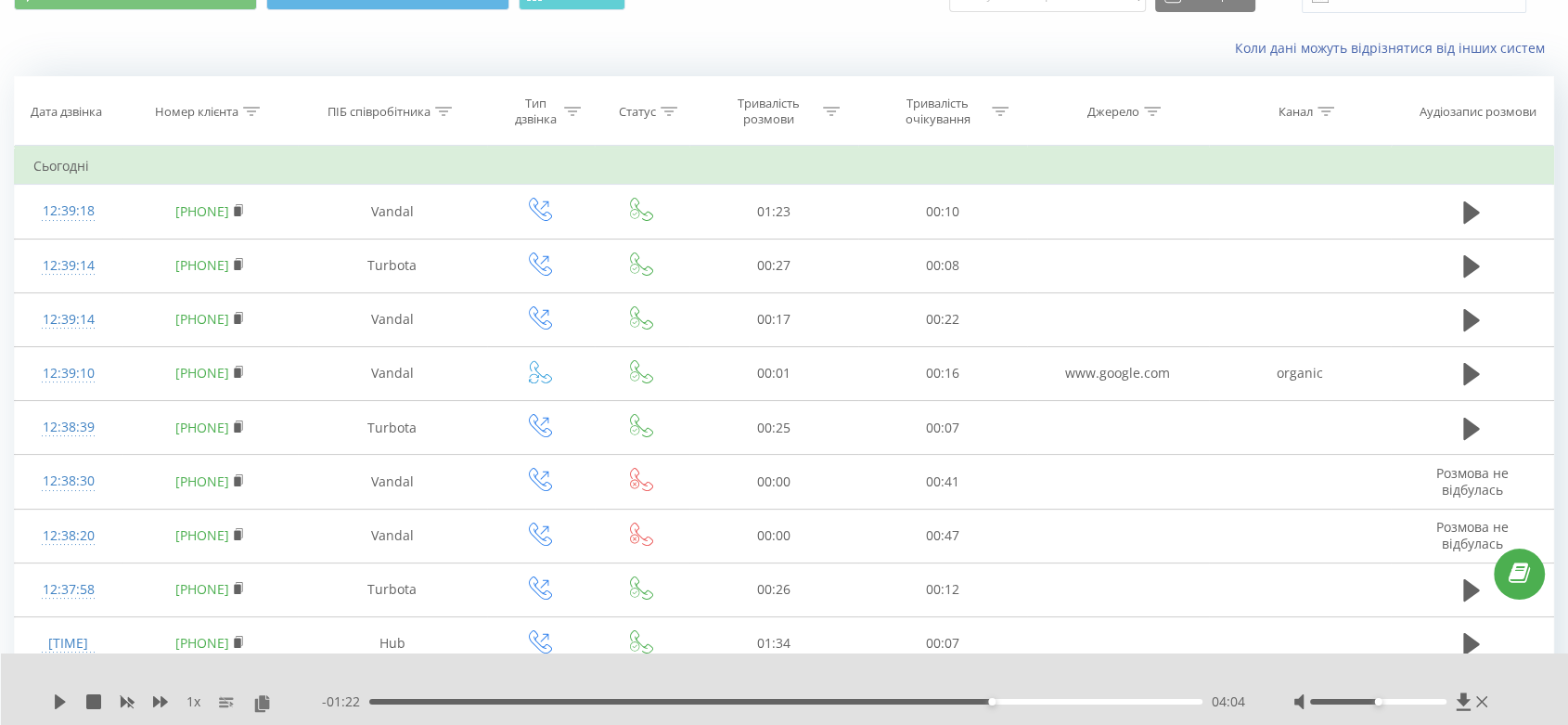scroll, scrollTop: 0, scrollLeft: 0, axis: both 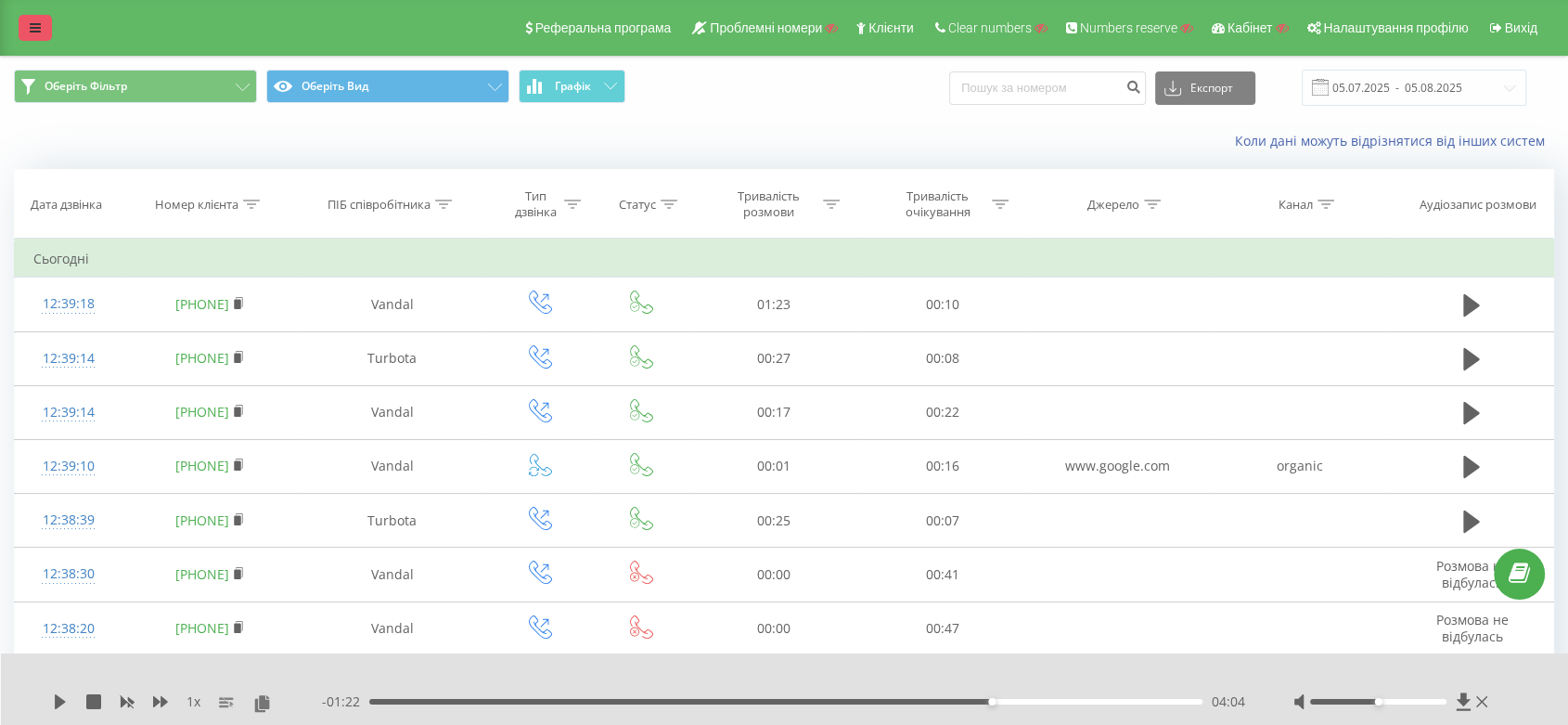 click at bounding box center [35, 28] 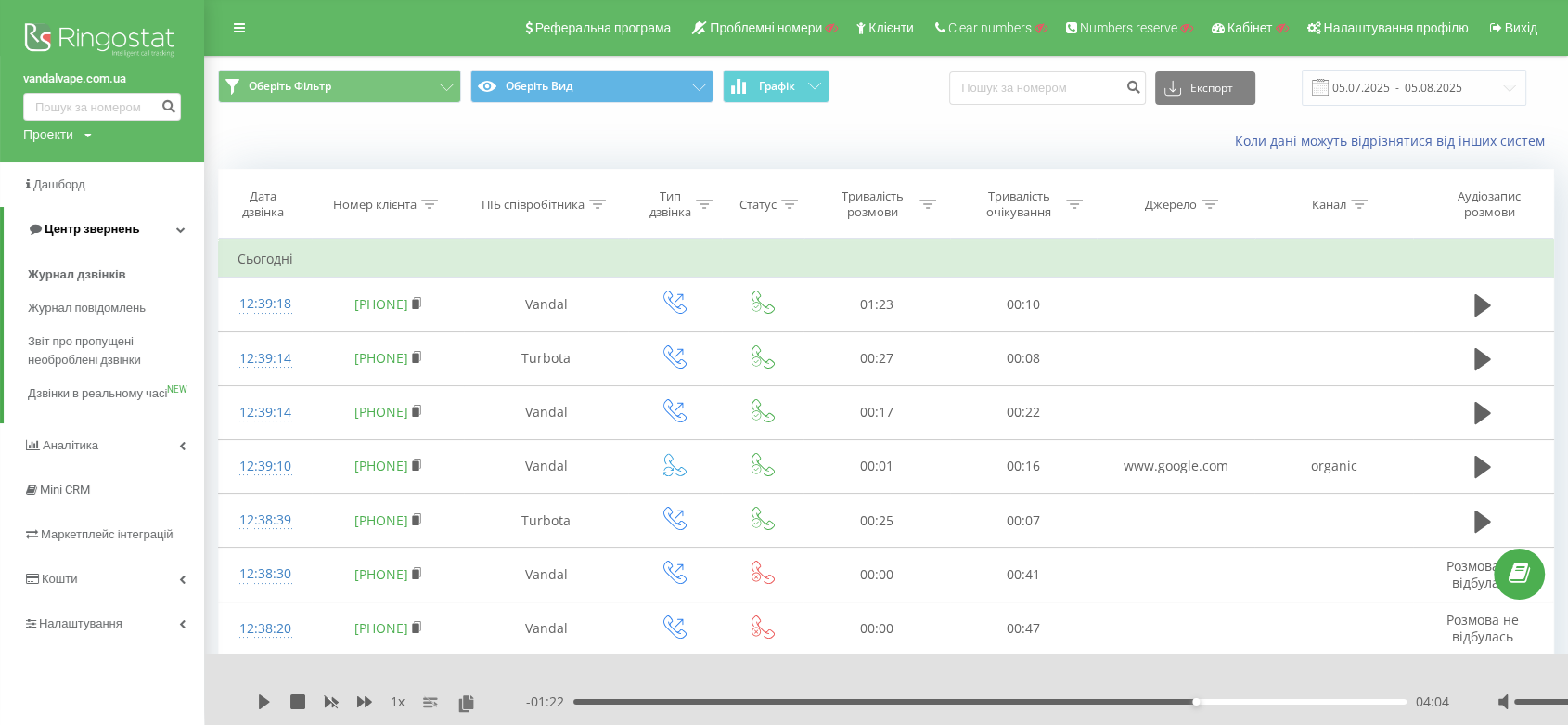 click on "Центр звернень" at bounding box center (104, 229) 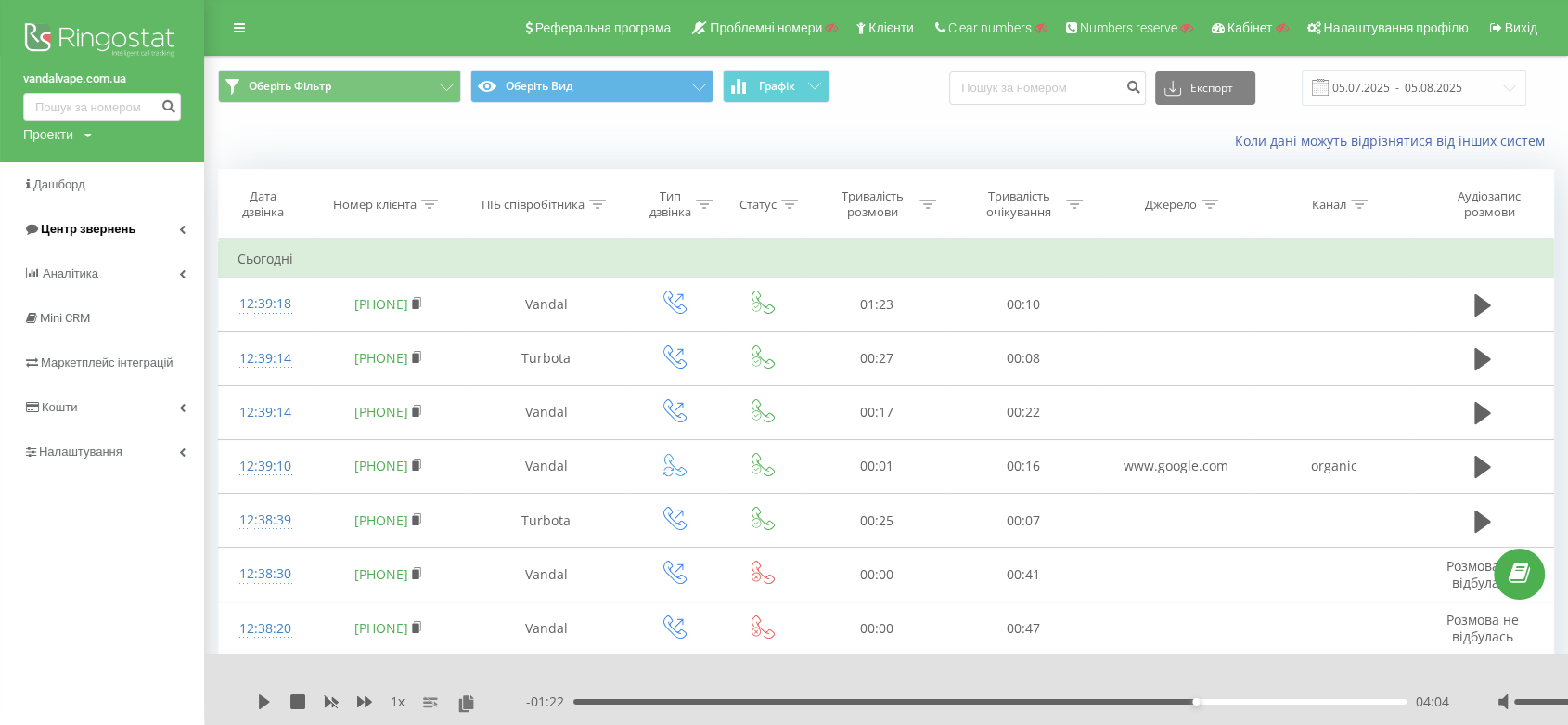 click on "Центр звернень" at bounding box center (102, 229) 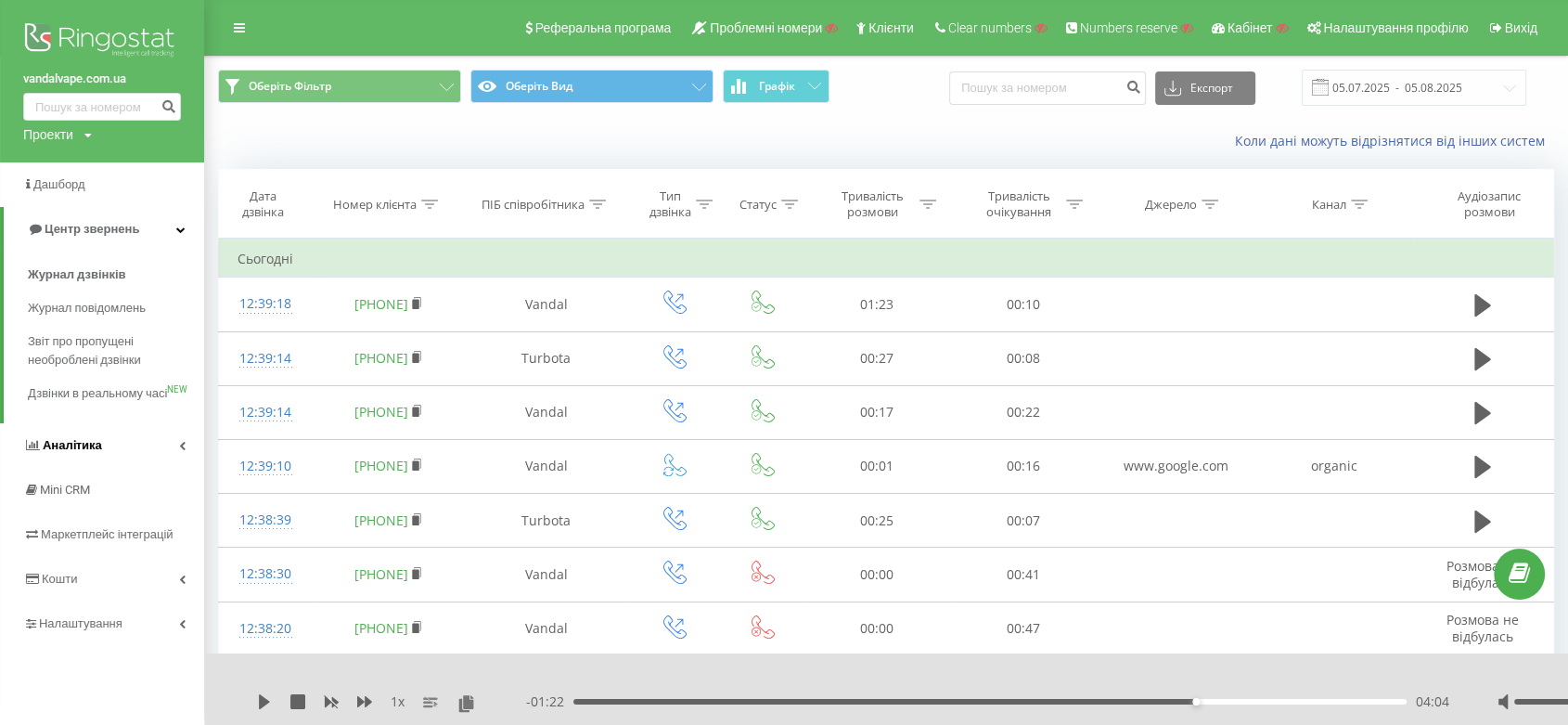 click on "Аналiтика" at bounding box center [102, 446] 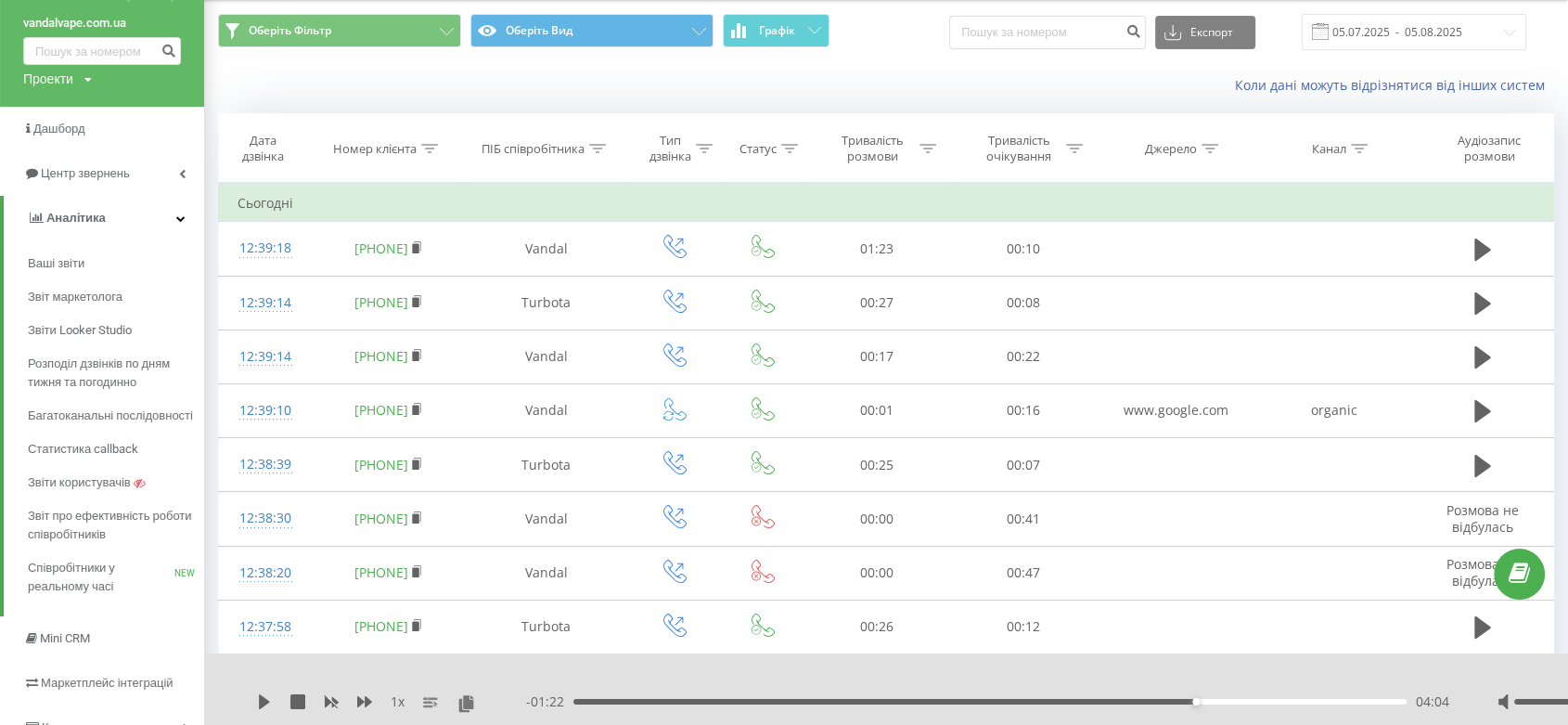 scroll, scrollTop: 103, scrollLeft: 0, axis: vertical 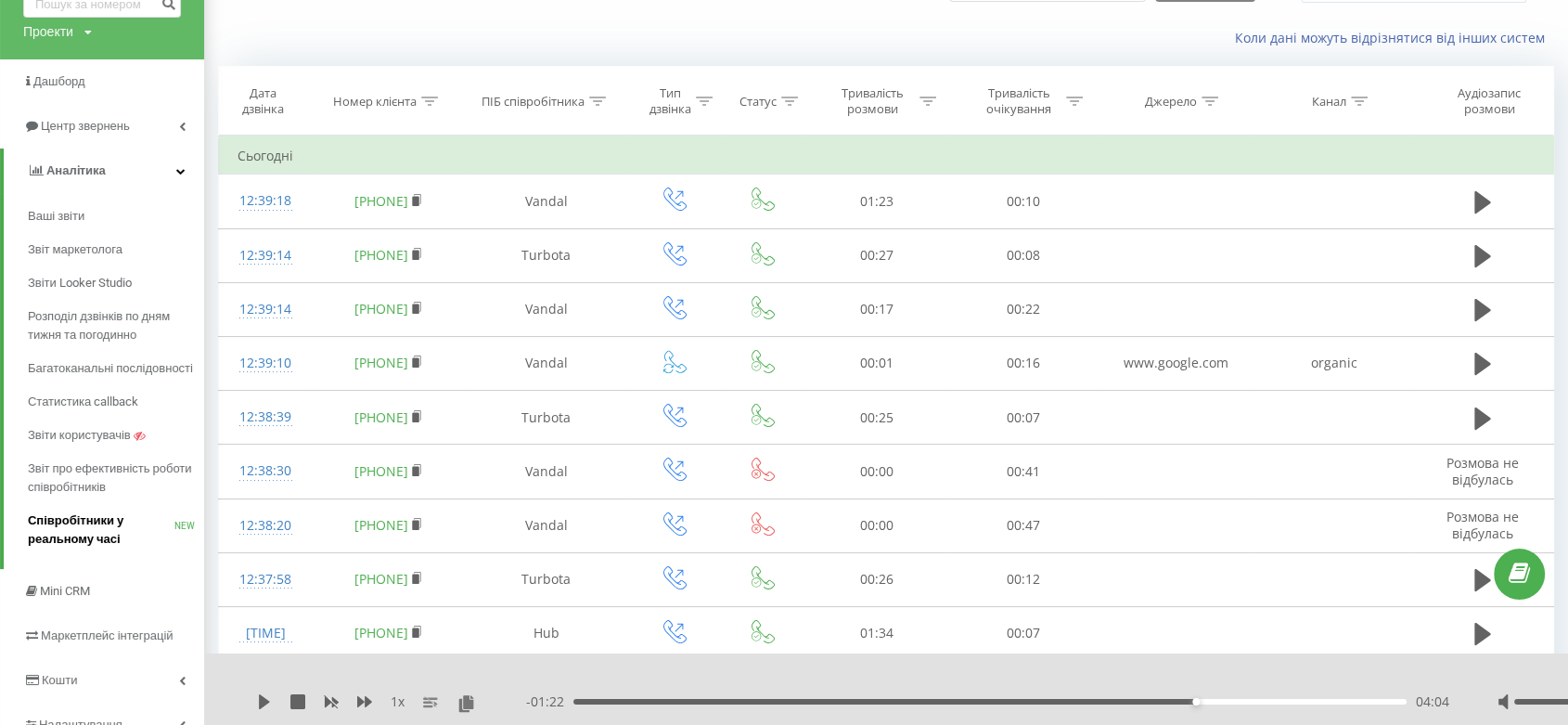 click on "Співробітники у реальному часі" at bounding box center [101, 530] 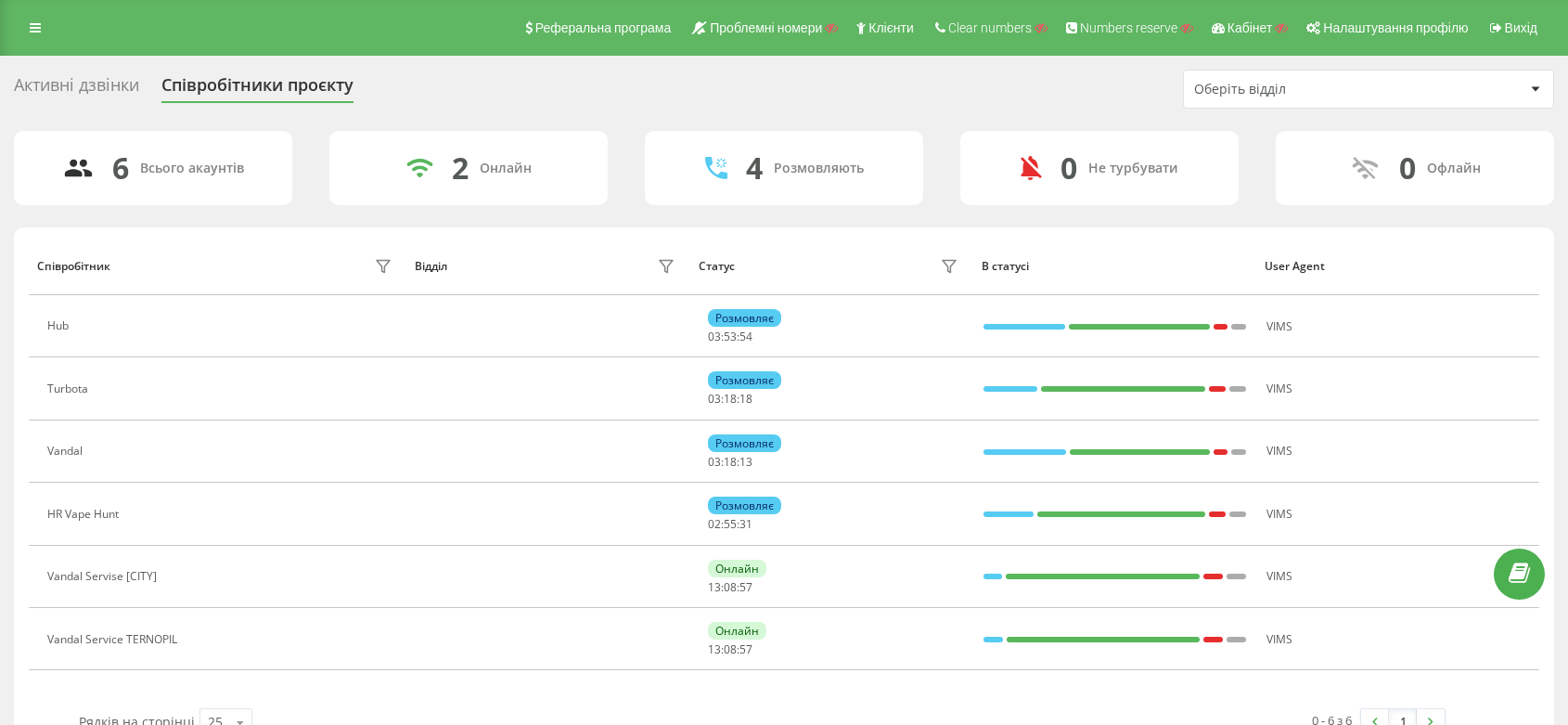scroll, scrollTop: 0, scrollLeft: 0, axis: both 